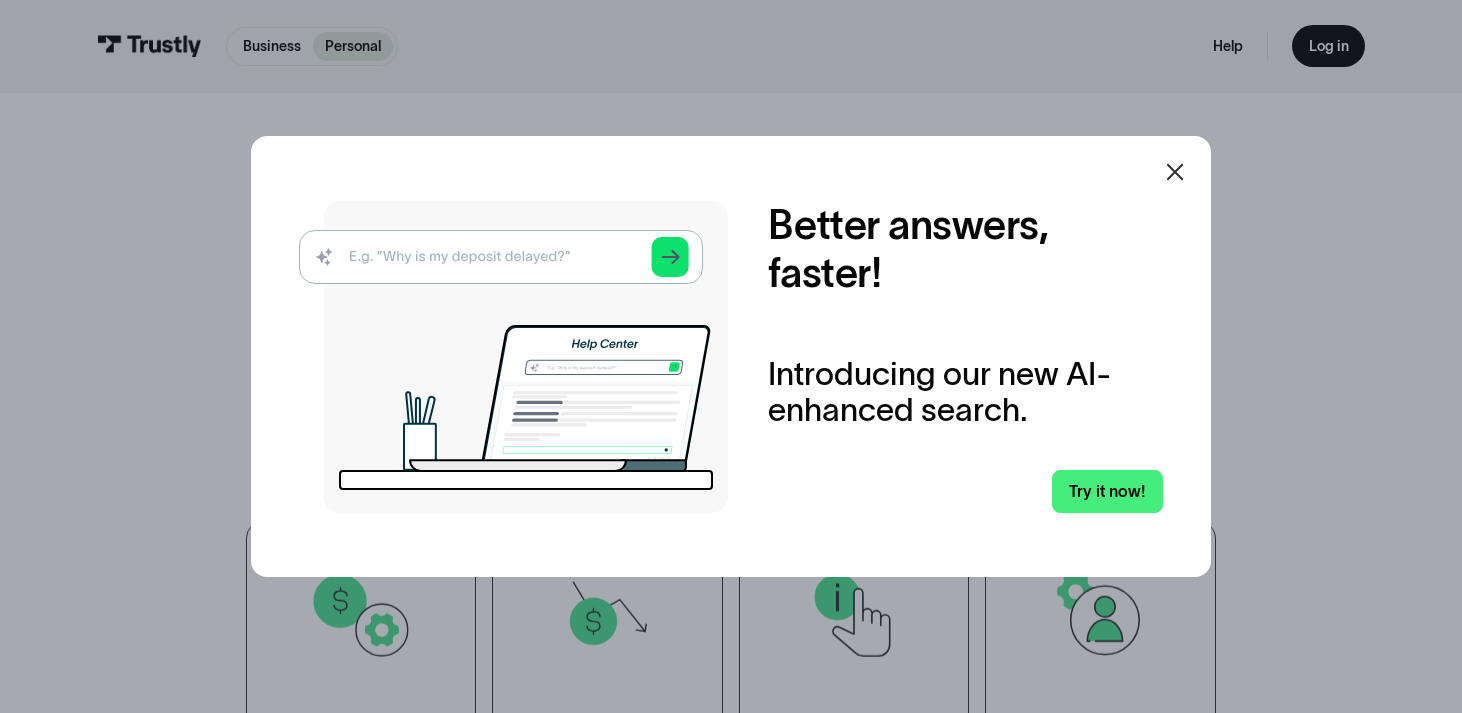 scroll, scrollTop: 0, scrollLeft: 0, axis: both 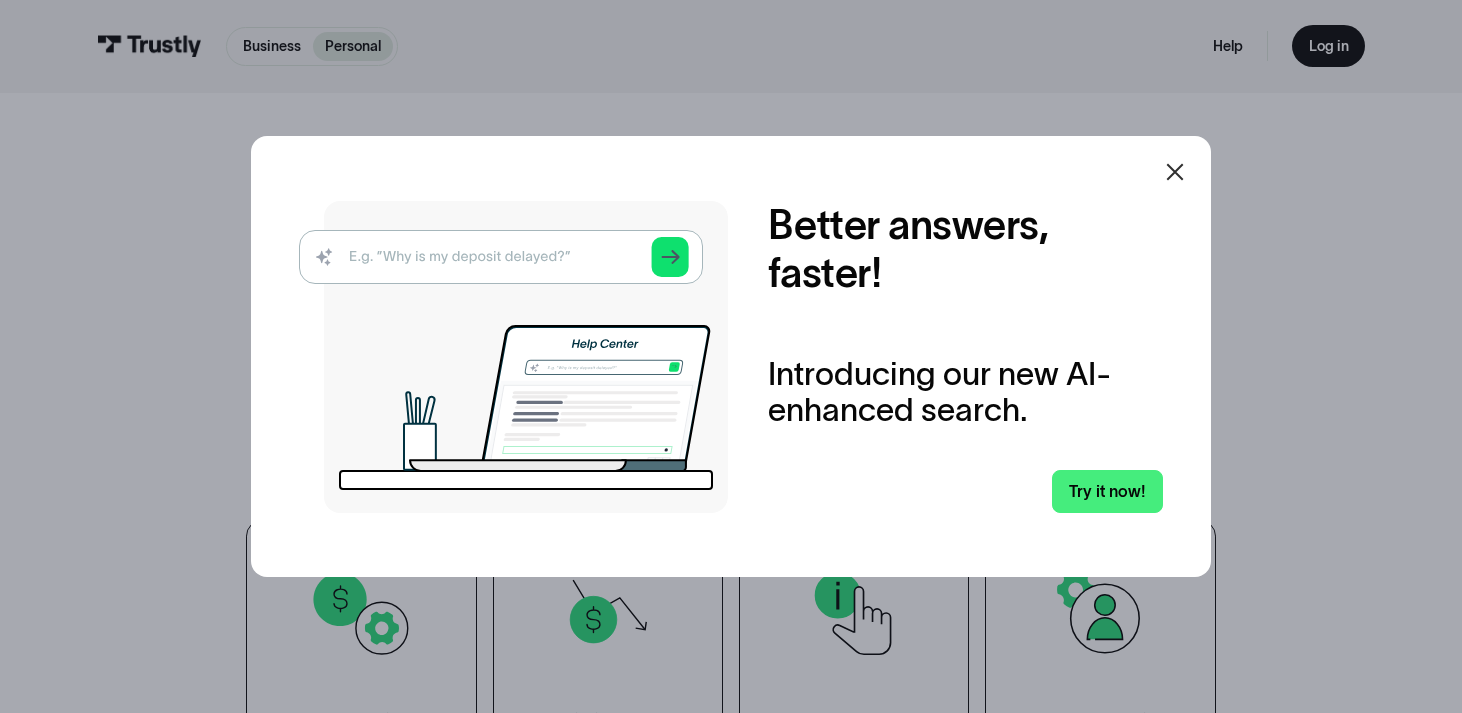 click 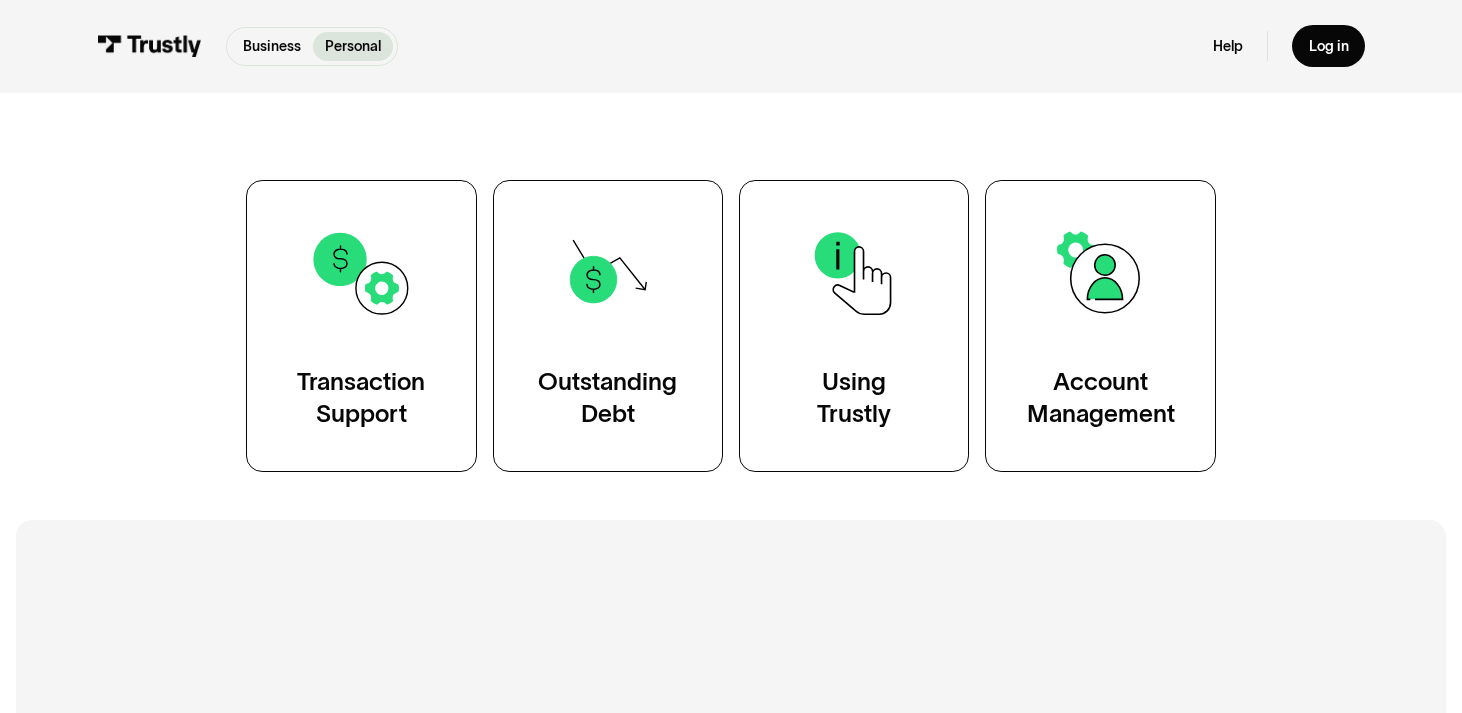 scroll, scrollTop: 344, scrollLeft: 0, axis: vertical 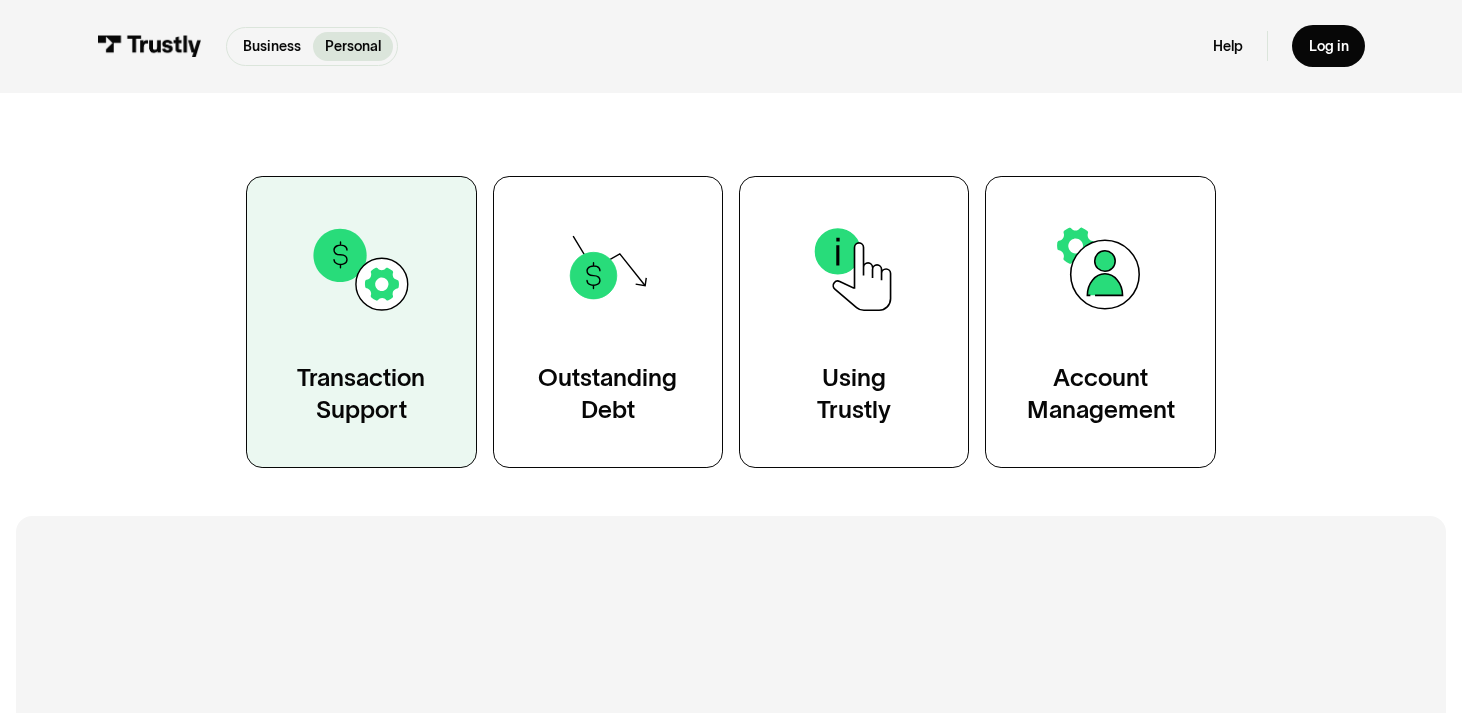 click on "Transaction Support" at bounding box center (361, 394) 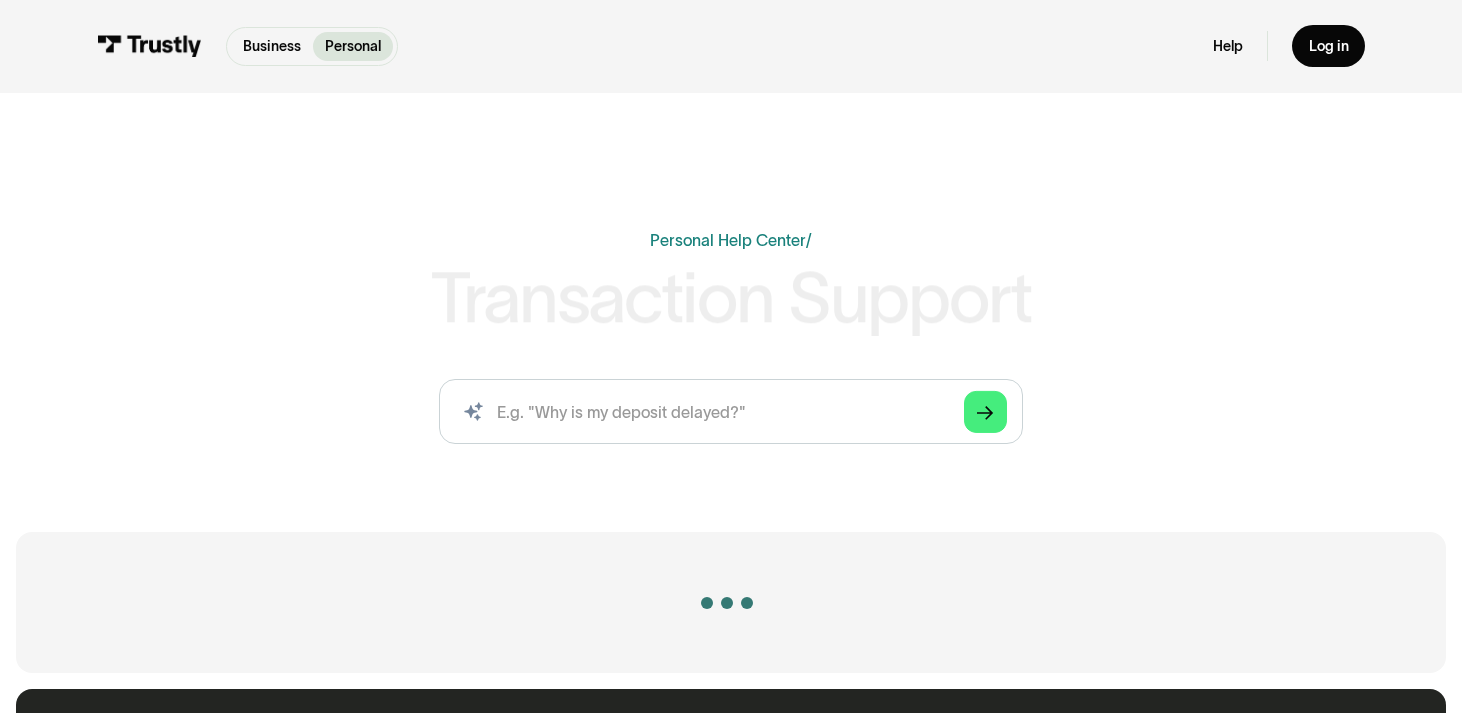 scroll, scrollTop: 0, scrollLeft: 0, axis: both 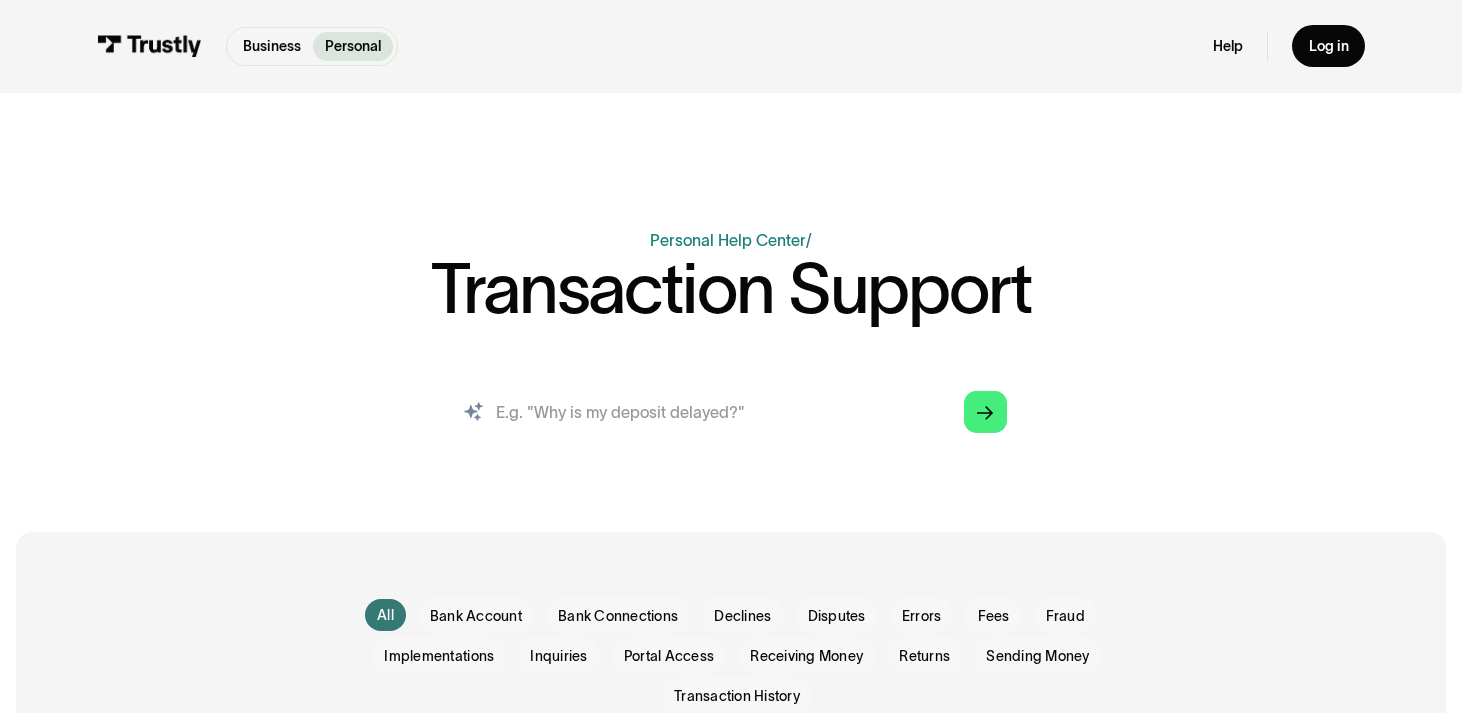 click at bounding box center [730, 411] 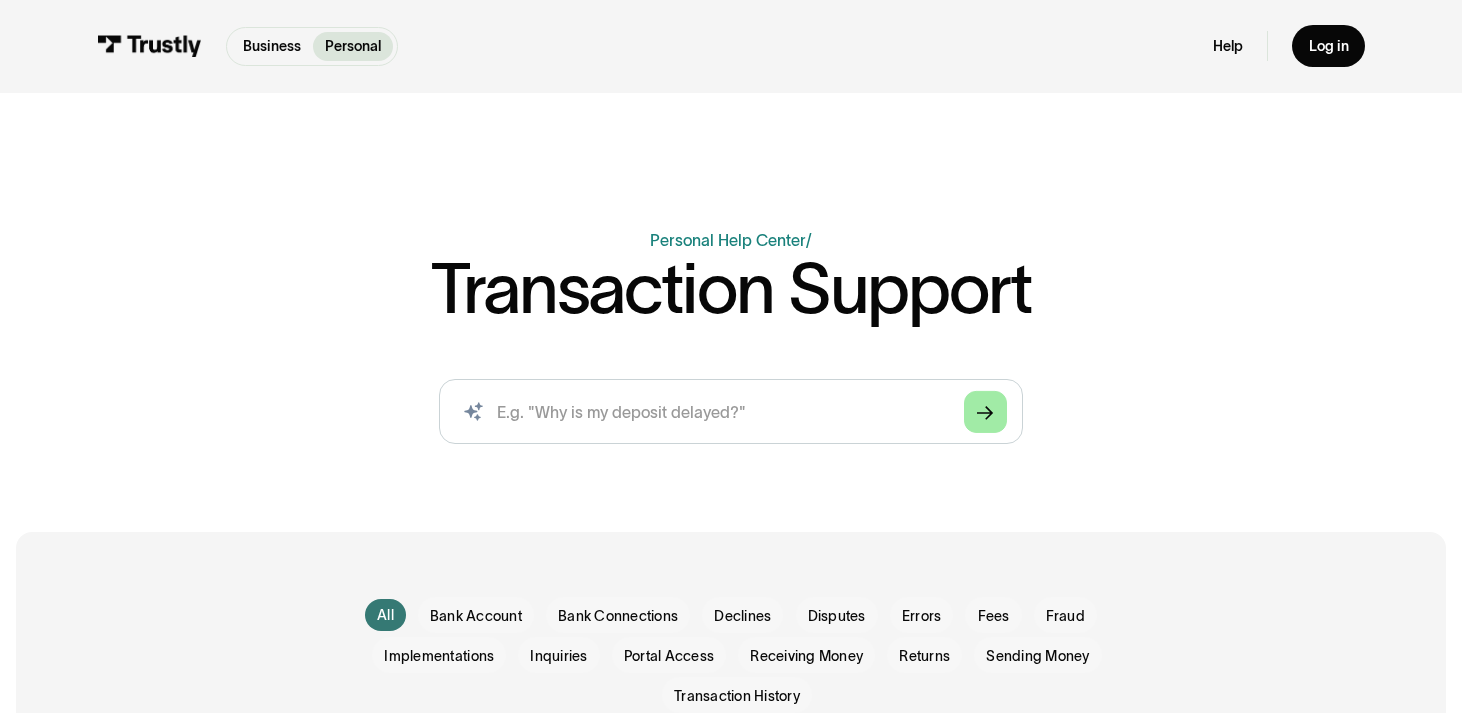 click on "Arrow Right" at bounding box center (985, 411) 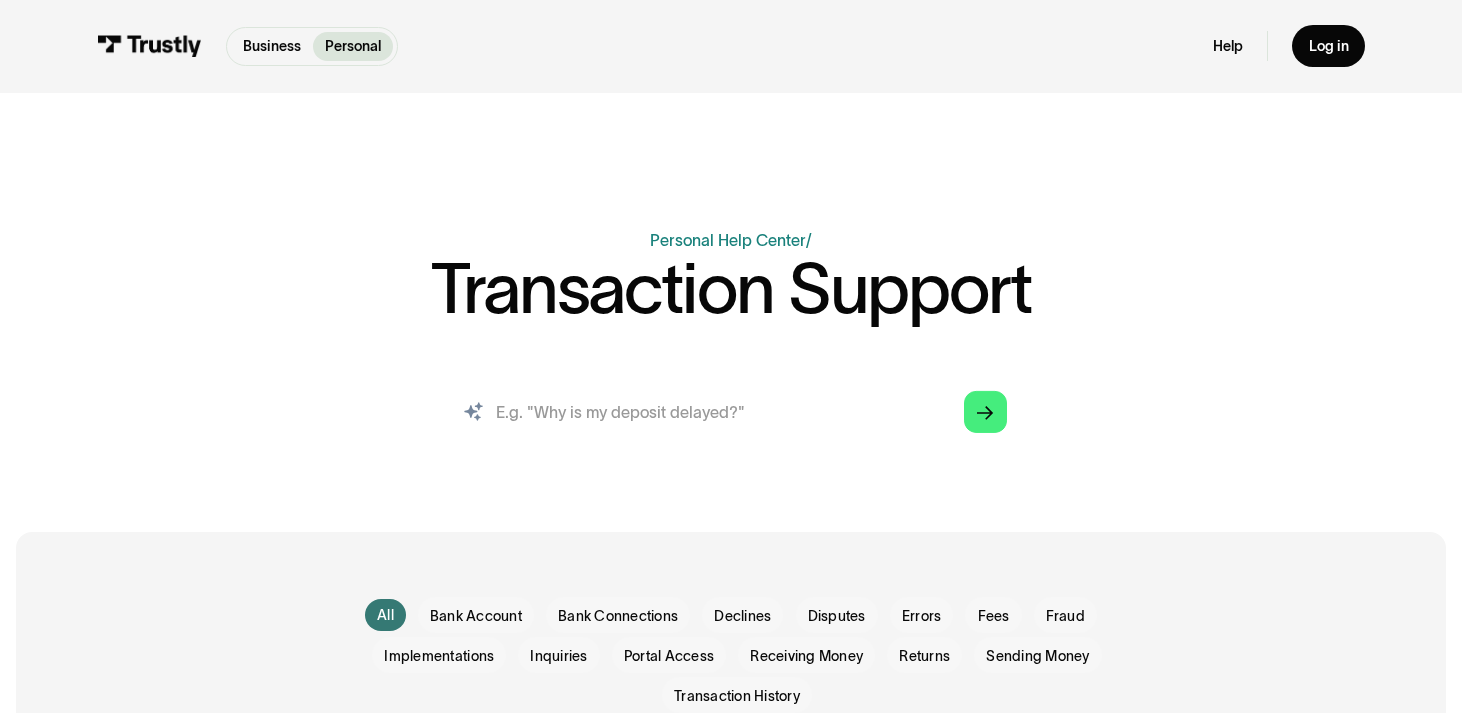 drag, startPoint x: 518, startPoint y: 421, endPoint x: 544, endPoint y: 414, distance: 26.925823 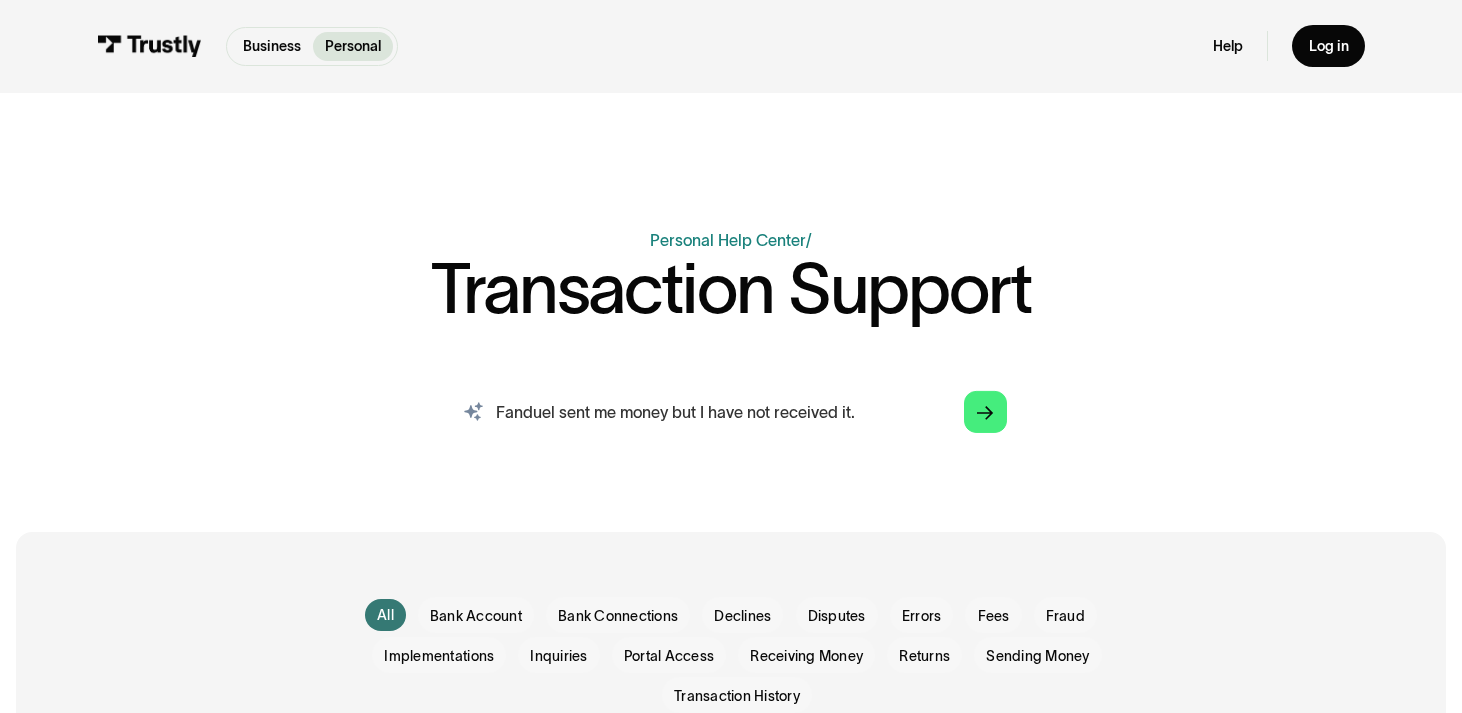 type on "Fanduel sent me money but I have not received it." 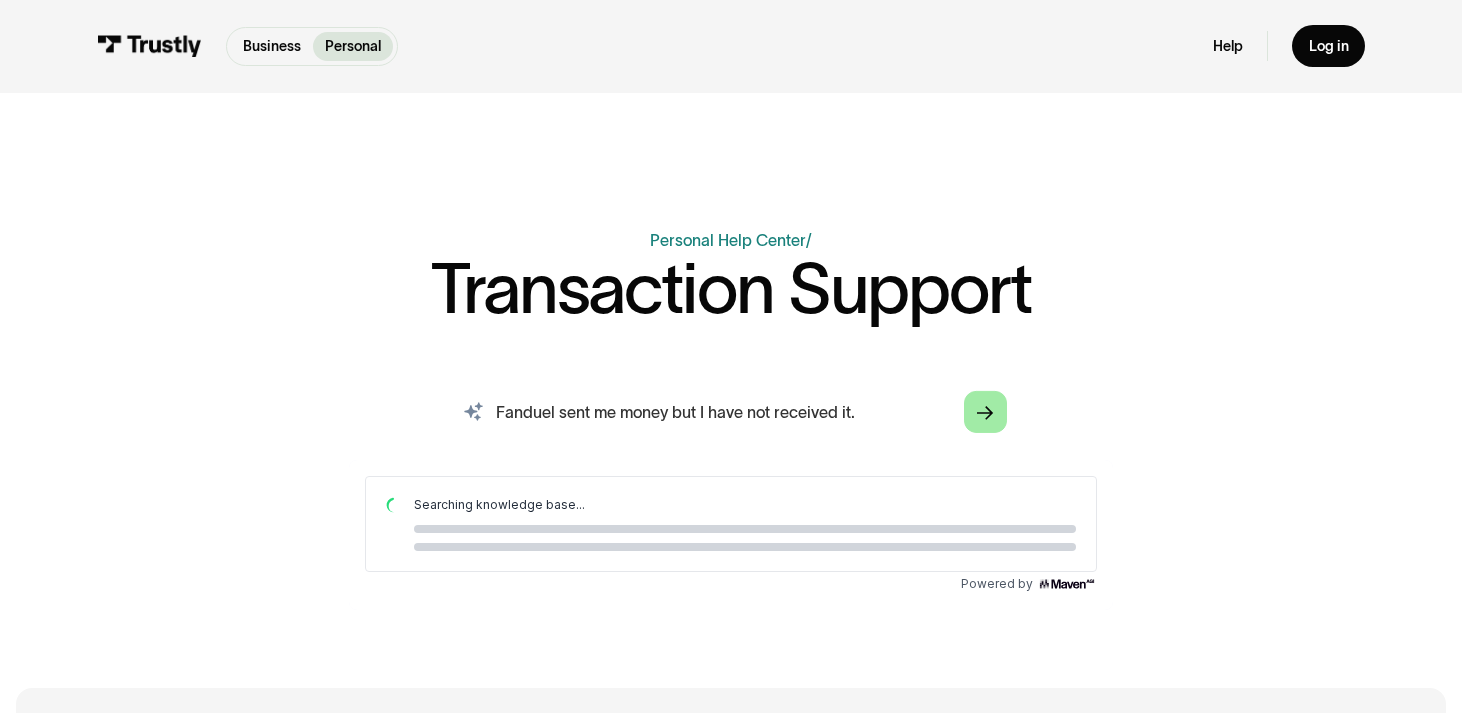 scroll, scrollTop: 0, scrollLeft: 0, axis: both 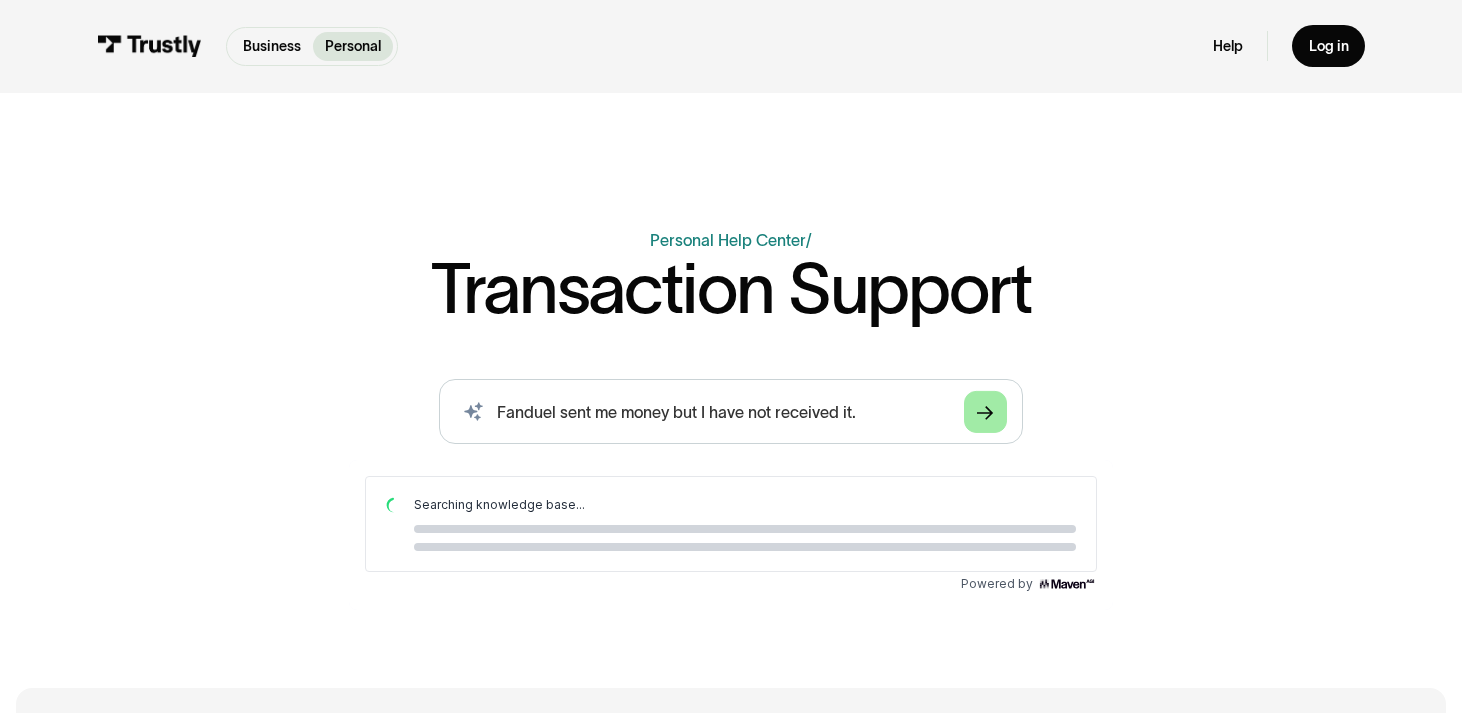 click 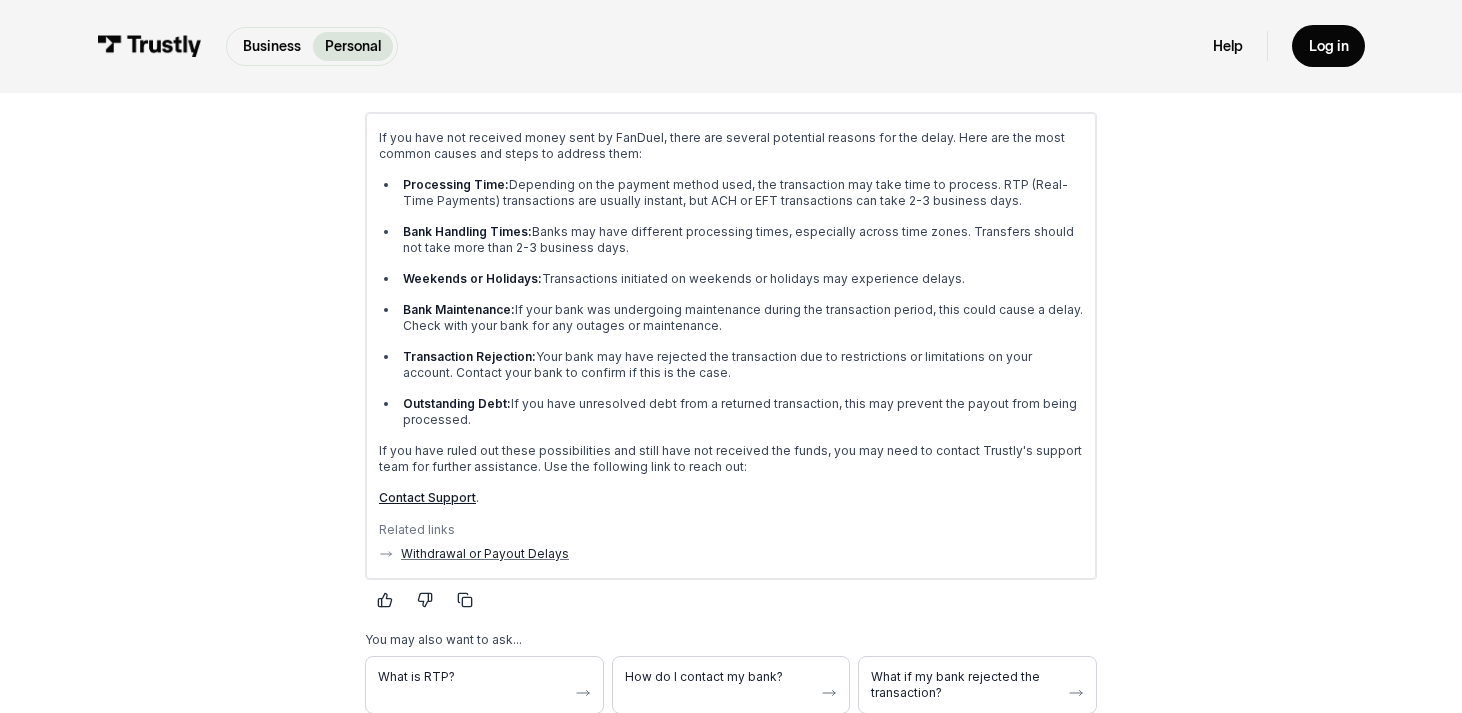 scroll, scrollTop: 387, scrollLeft: 0, axis: vertical 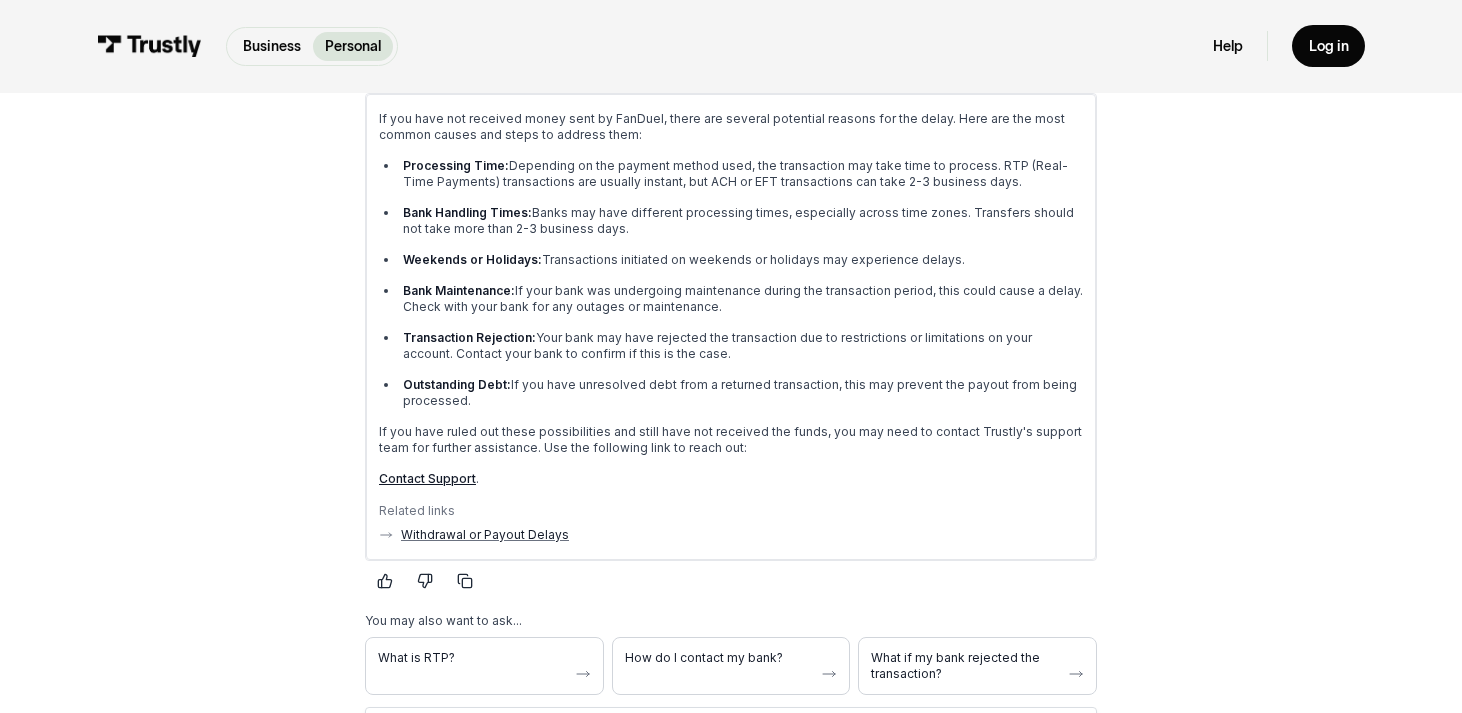 click on "If you have not received money sent by FanDuel, there are several potential reasons for the delay. Here are the most common causes and steps to address them:
Processing Time:  Depending on the payment method used, the transaction may take time to process. RTP (Real-Time Payments) transactions are usually instant, but ACH or EFT transactions can take 2-3 business days.
Bank Handling Times:  Banks may have different processing times, especially across time zones. Transfers should not take more than 2-3 business days.
Weekends or Holidays:  Transactions initiated on weekends or holidays may experience delays.
Bank Maintenance:  If your bank was undergoing maintenance during the transaction period, this could cause a delay. Check with your bank for any outages or maintenance.
Transaction Rejection:  Your bank may have rejected the transaction due to restrictions or limitations on your account. Contact your bank to confirm if this is the case.
Outstanding Debt:
." at bounding box center [730, 298] 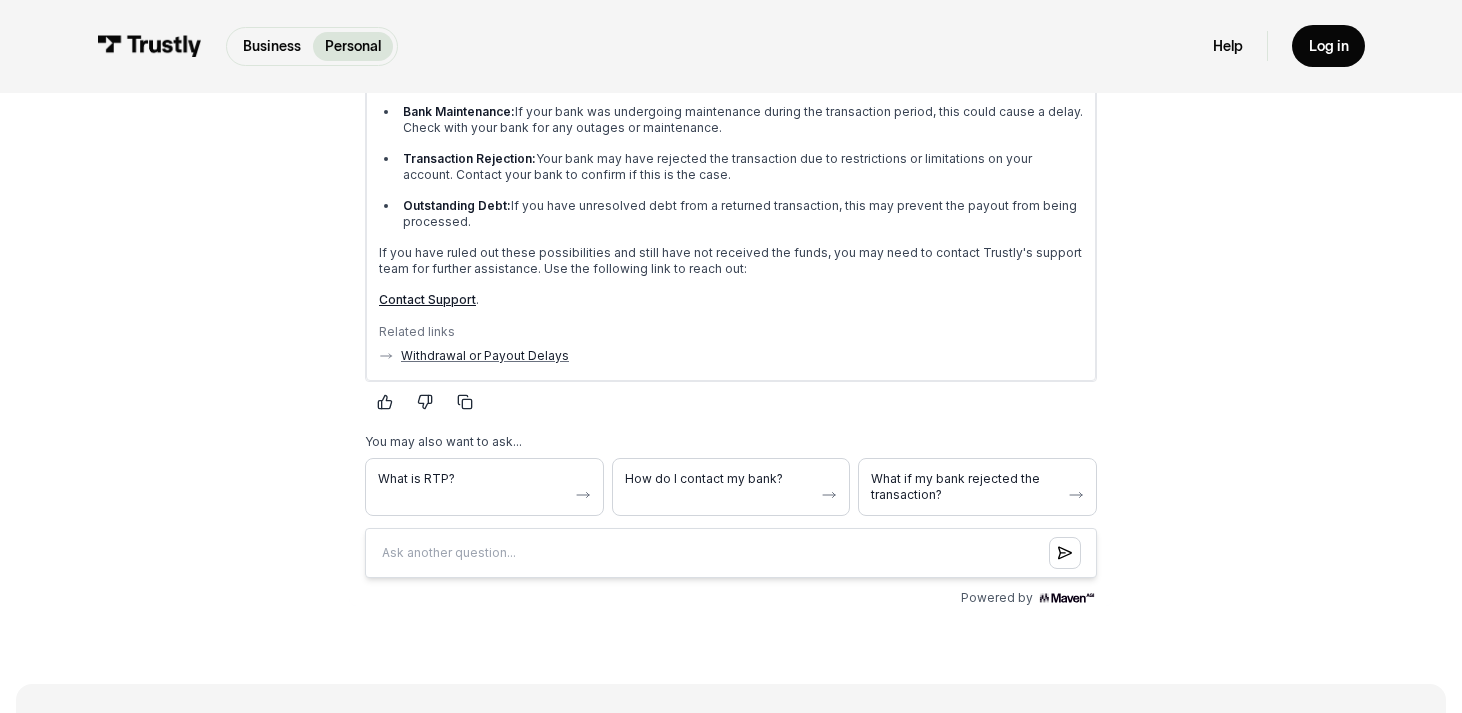 scroll, scrollTop: 564, scrollLeft: 0, axis: vertical 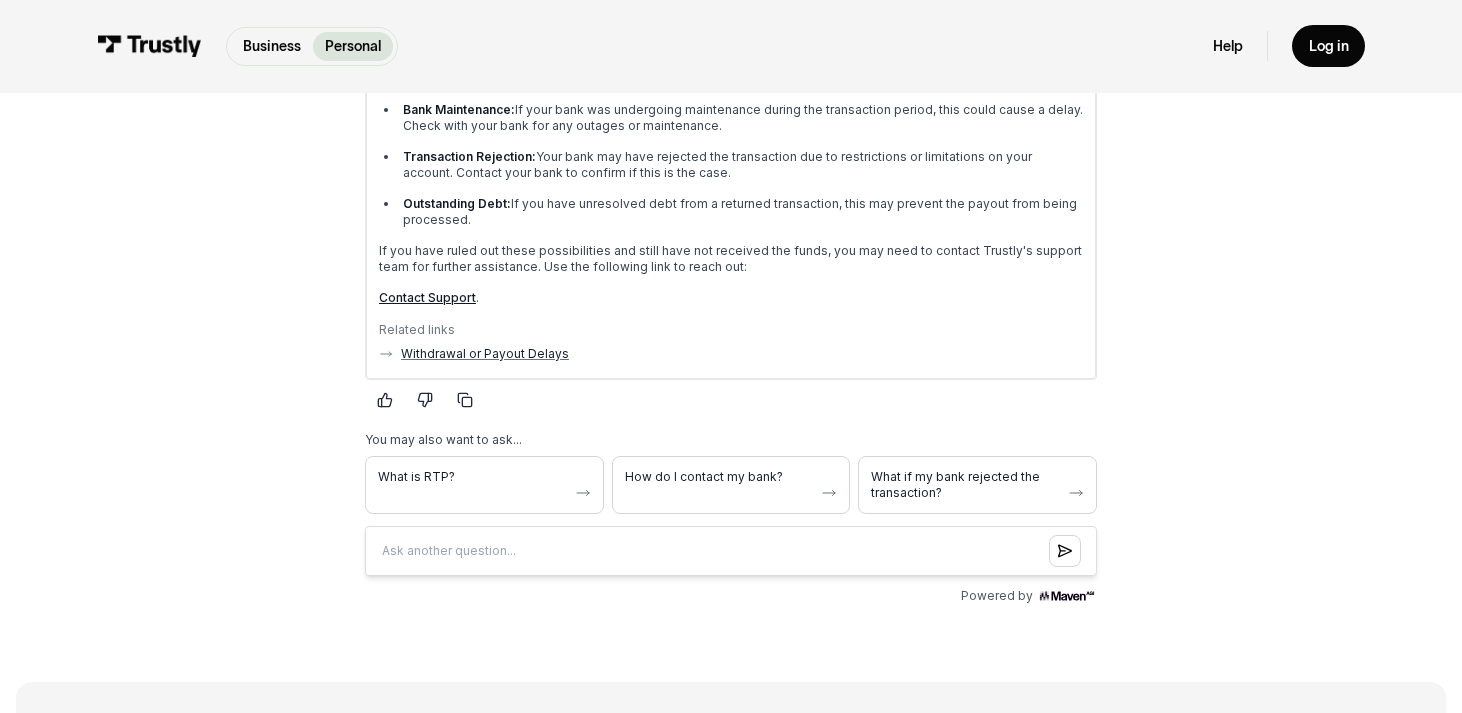 click on "Contact Support" at bounding box center [426, 297] 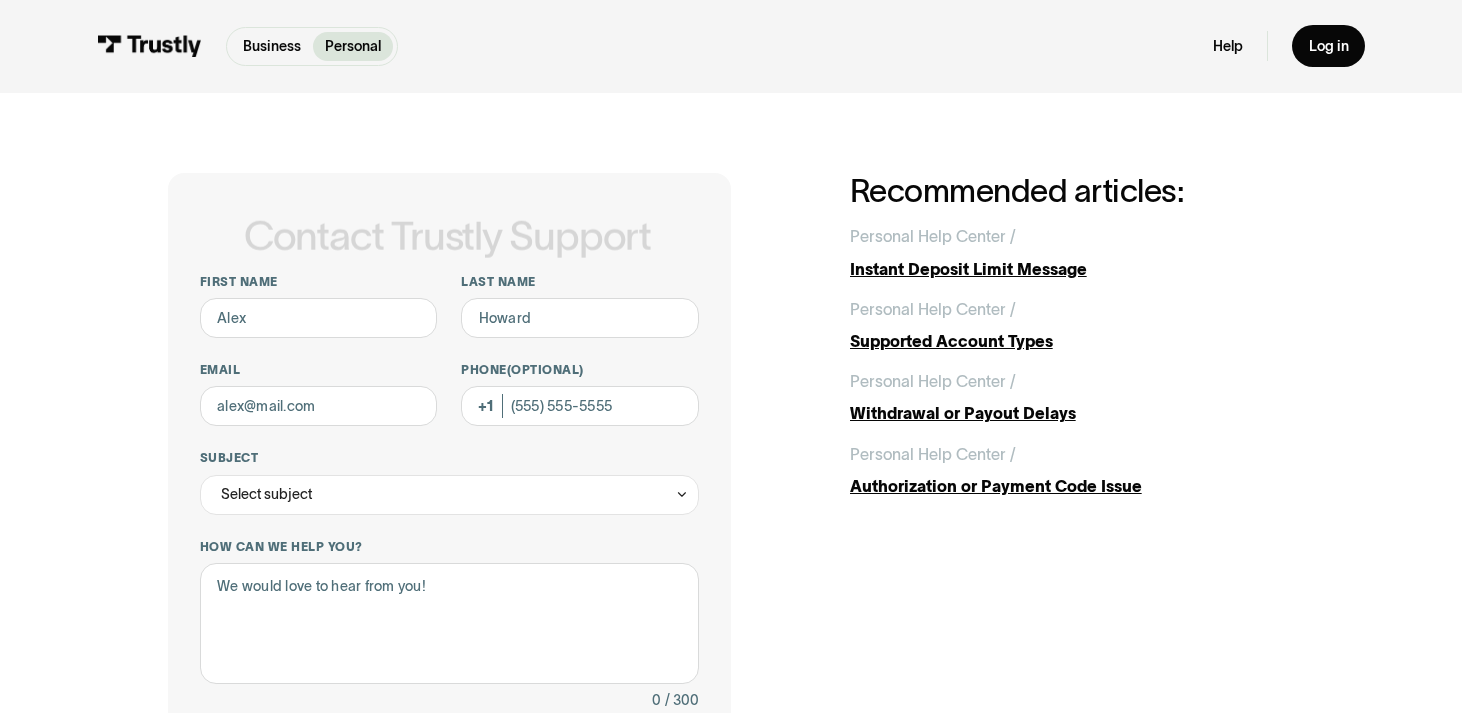 scroll, scrollTop: 0, scrollLeft: 0, axis: both 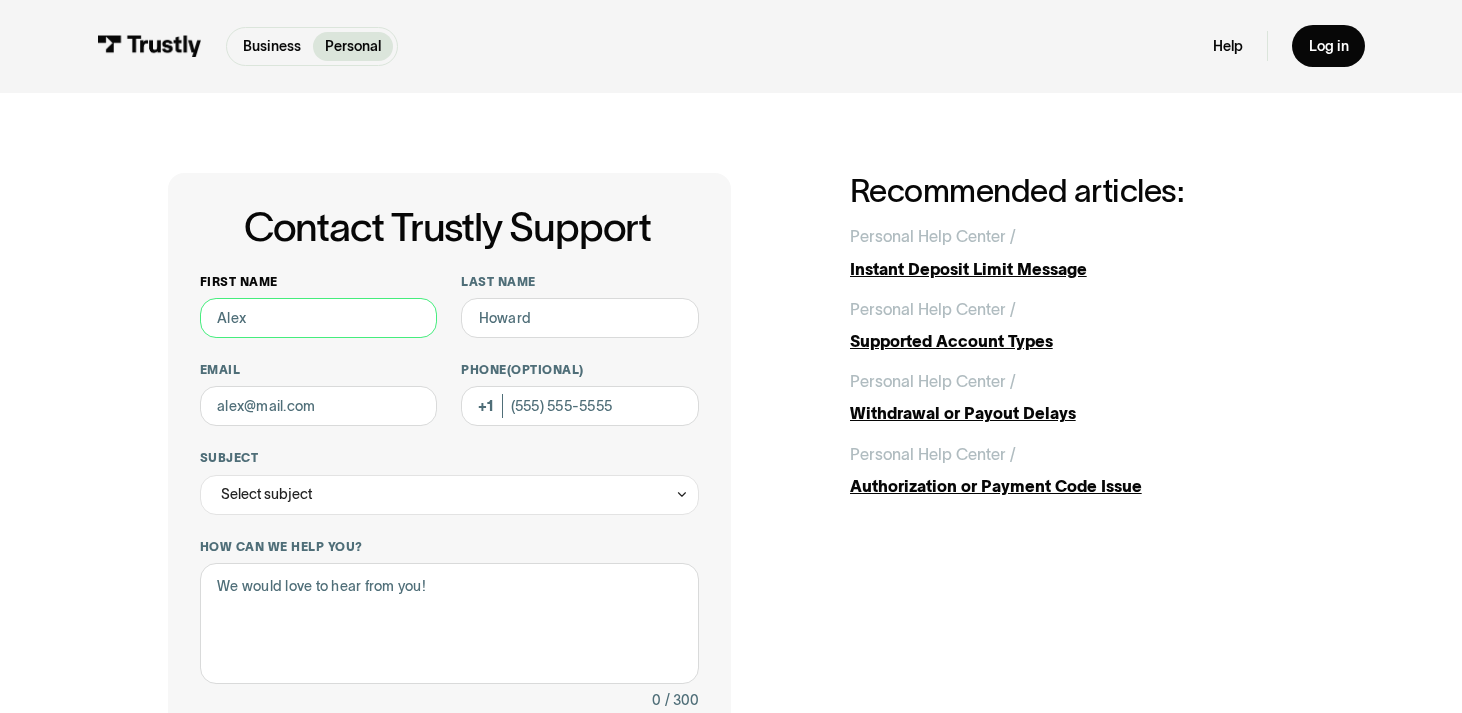 click on "First name" at bounding box center (318, 318) 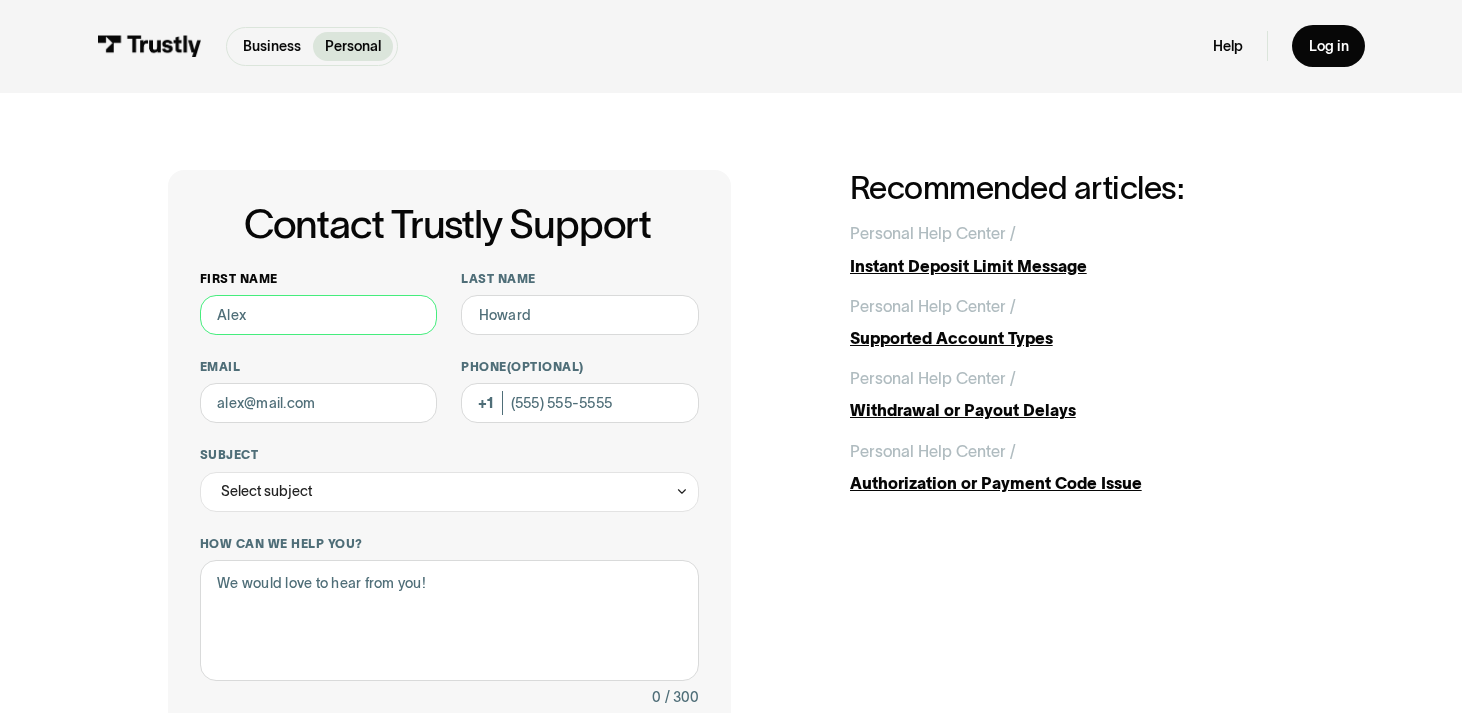 click on "First name" at bounding box center (318, 315) 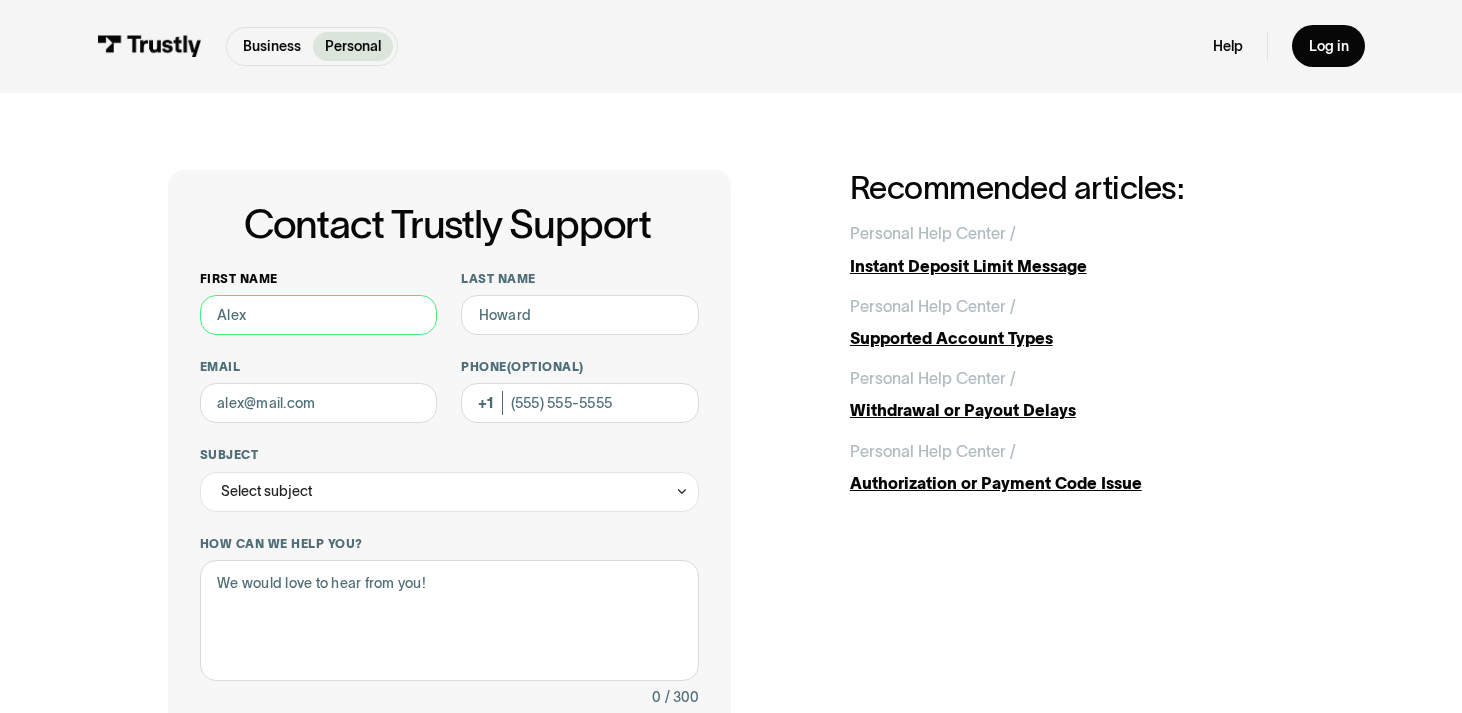 type on "Jim" 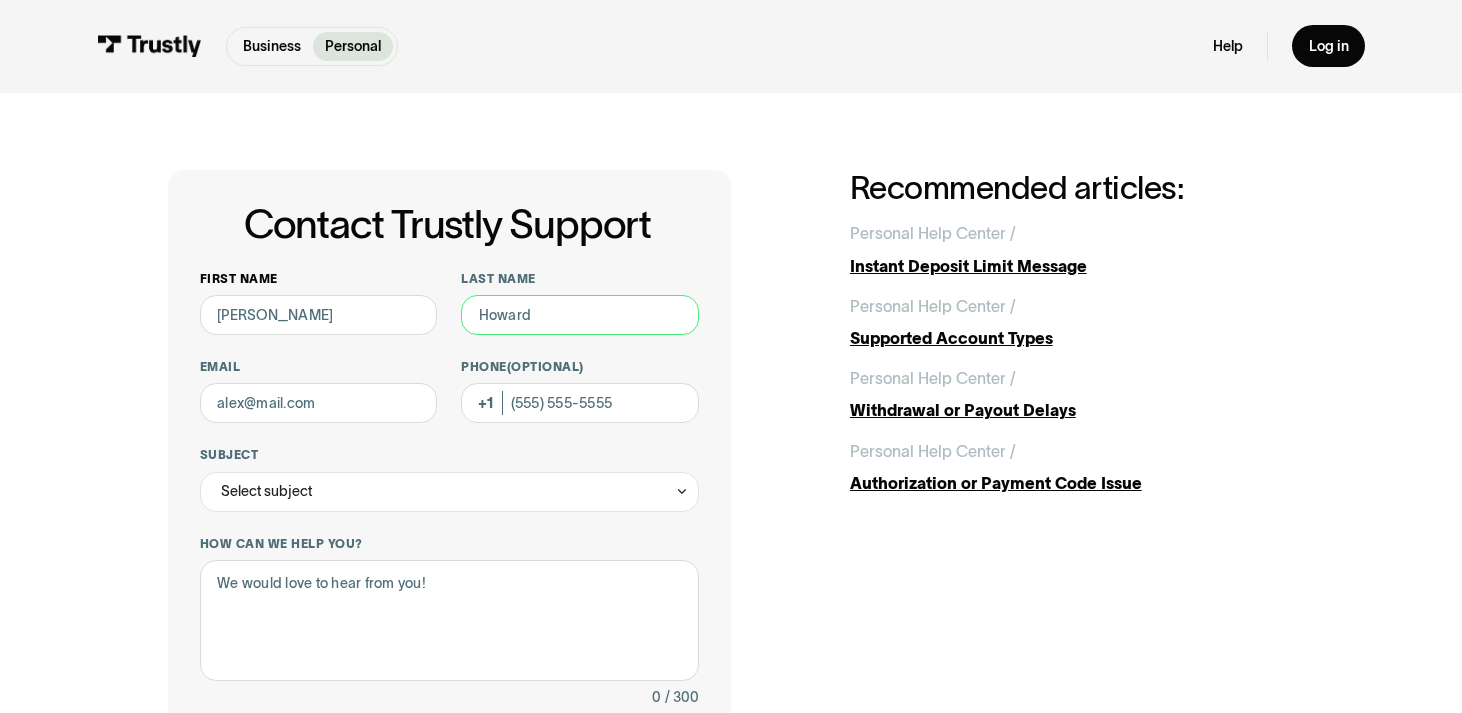 type on "Seaman" 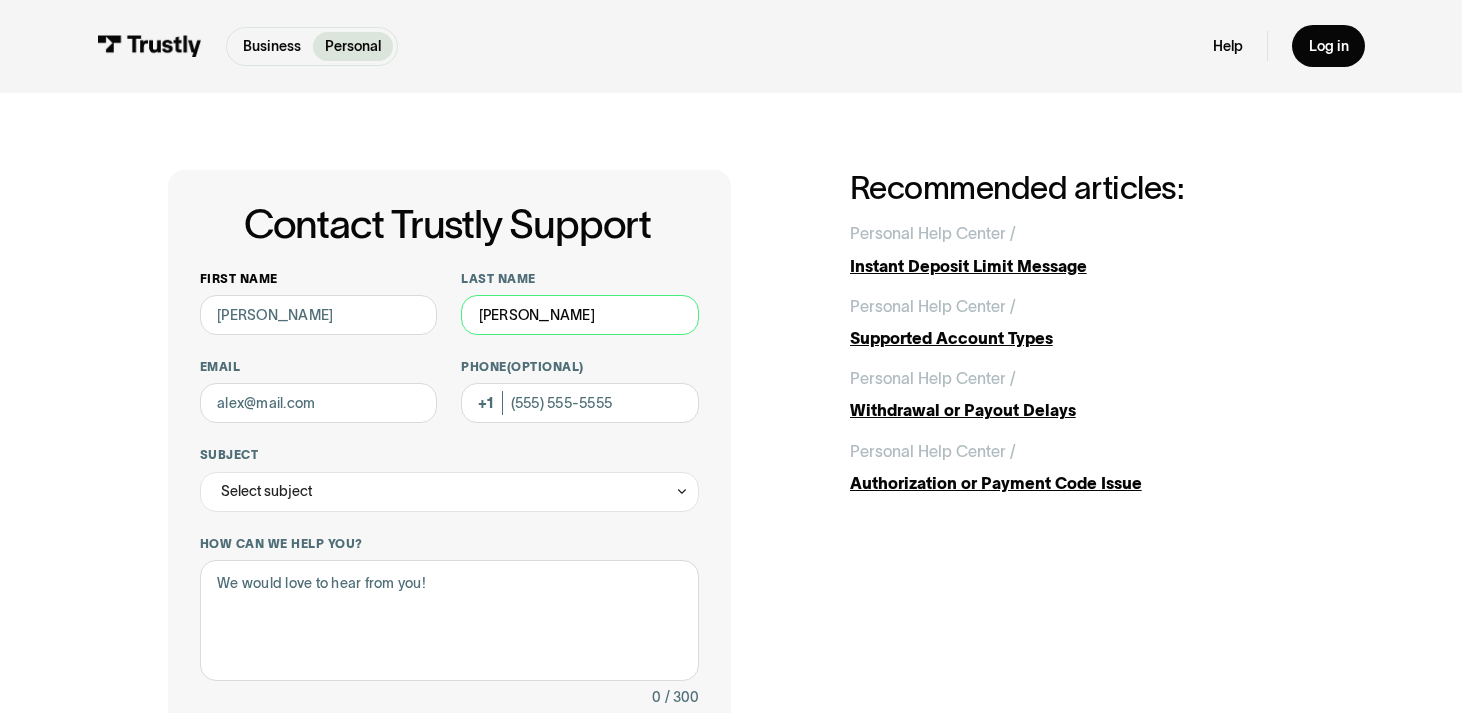 type on "seamanj22@gmail.com" 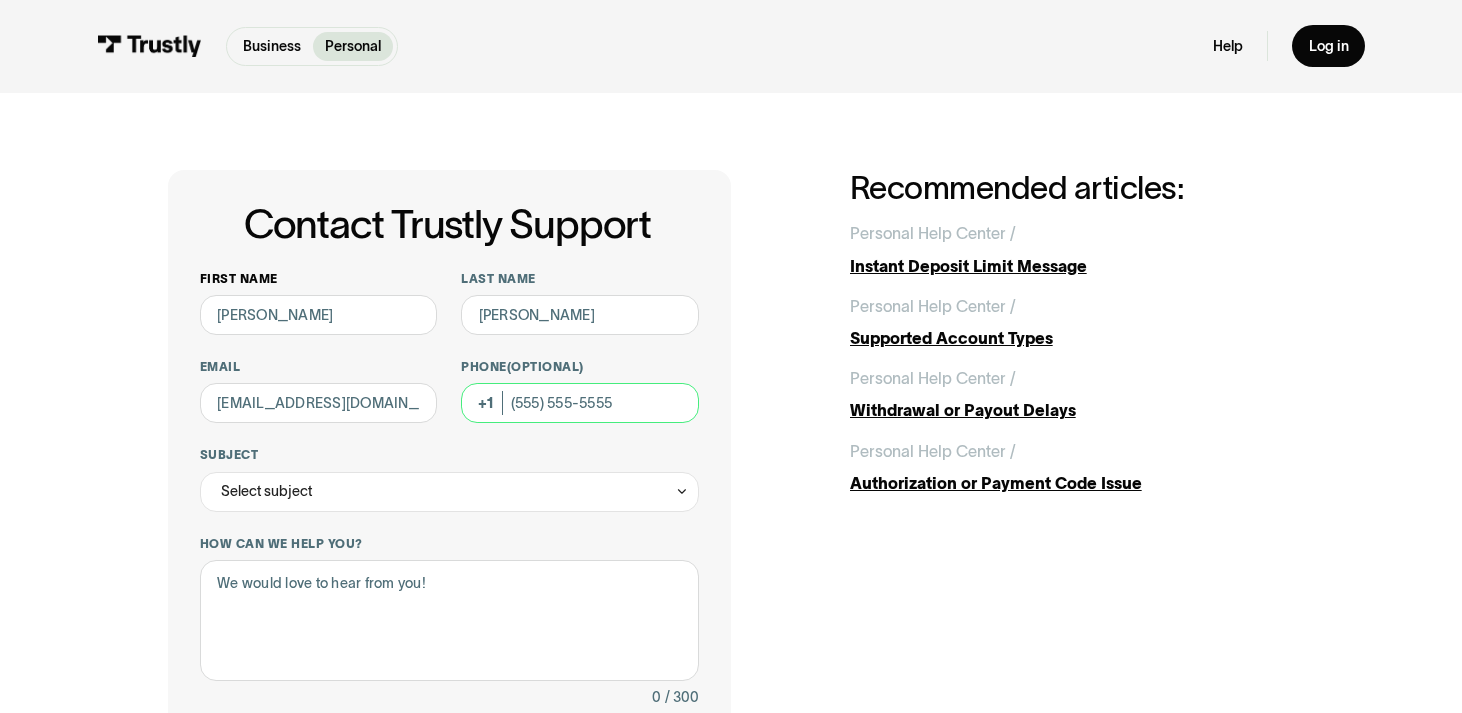 type on "(267) 472-1946" 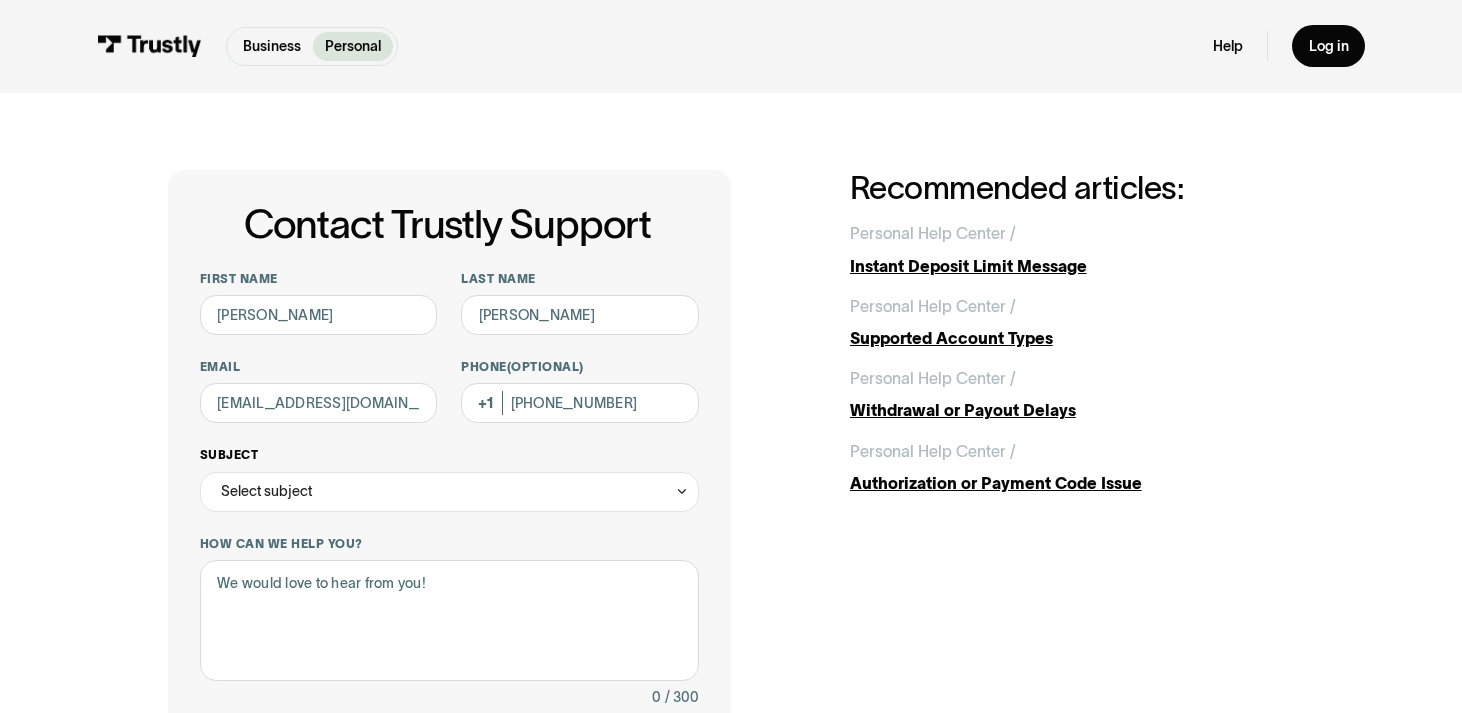 click on "Select subject" at bounding box center [449, 492] 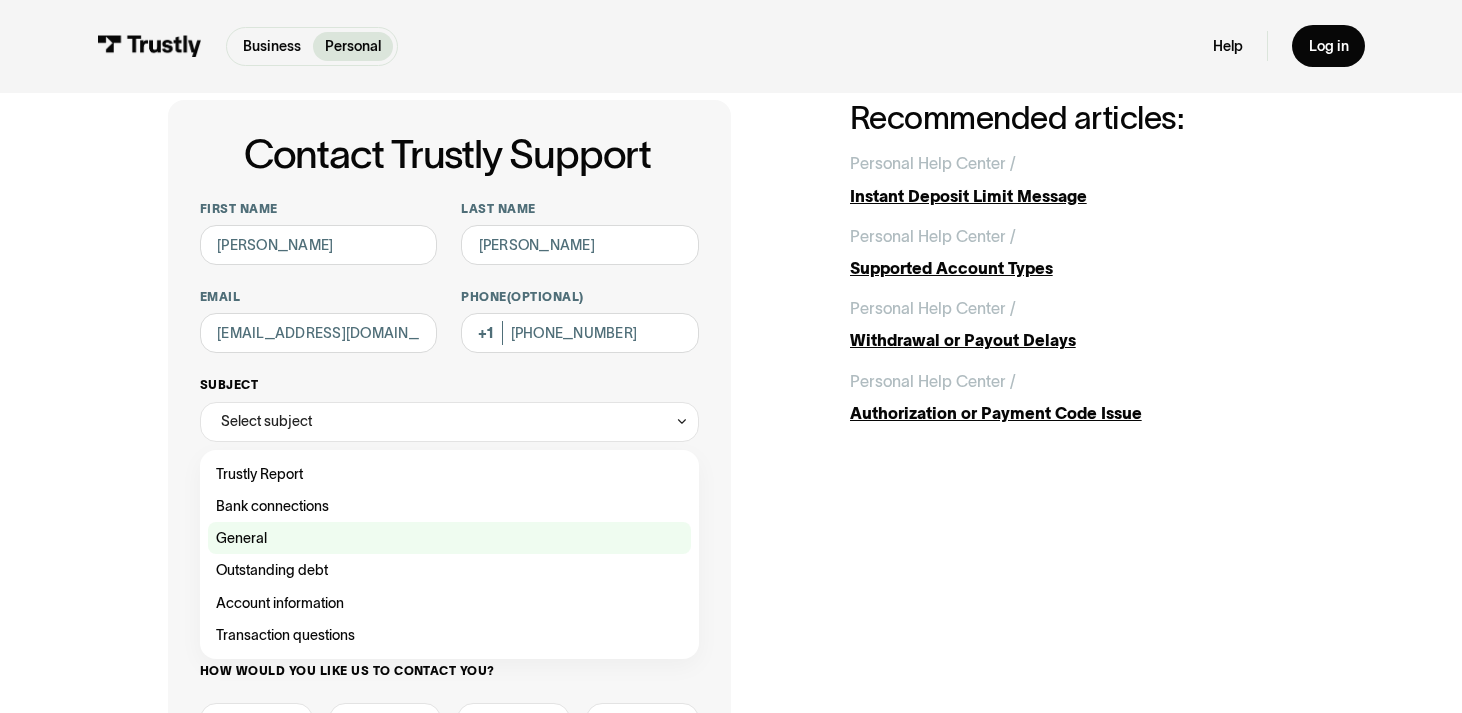 scroll, scrollTop: 78, scrollLeft: 0, axis: vertical 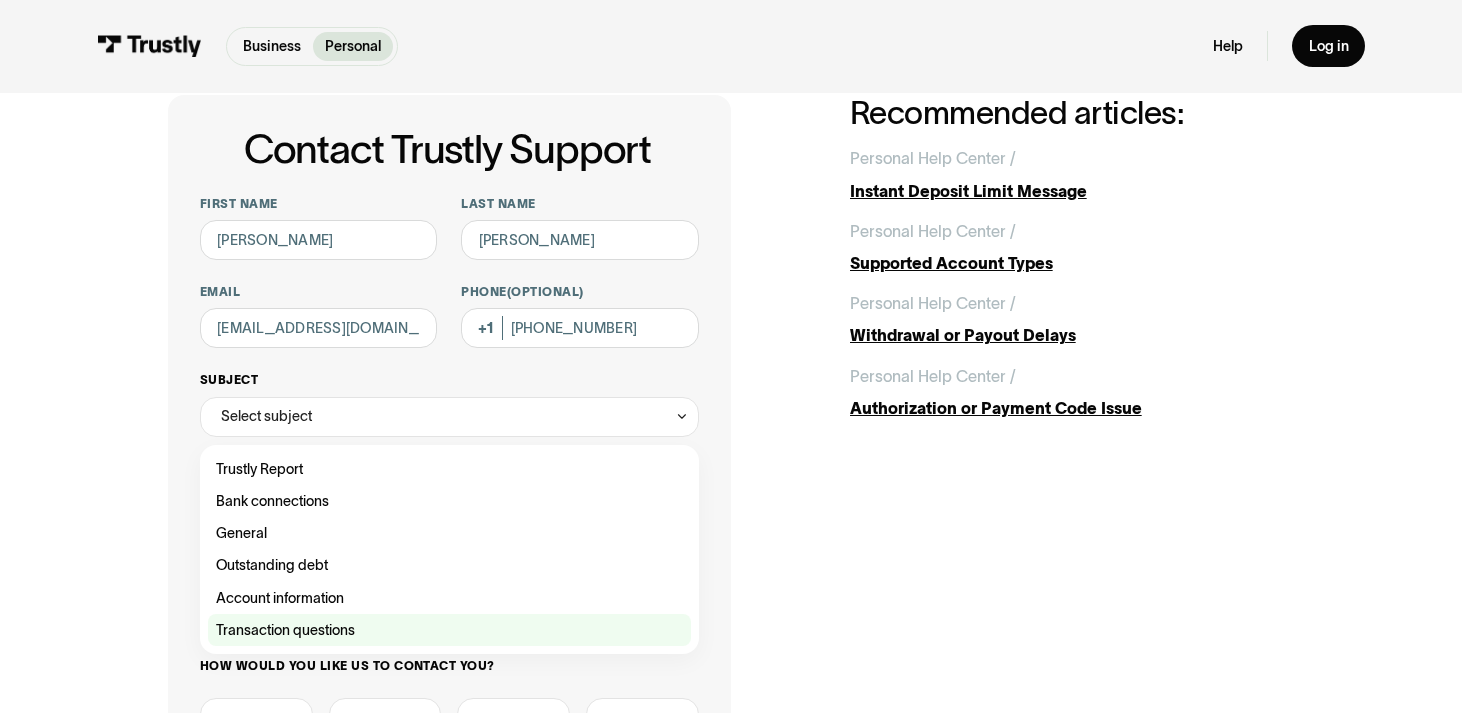 click at bounding box center (449, 630) 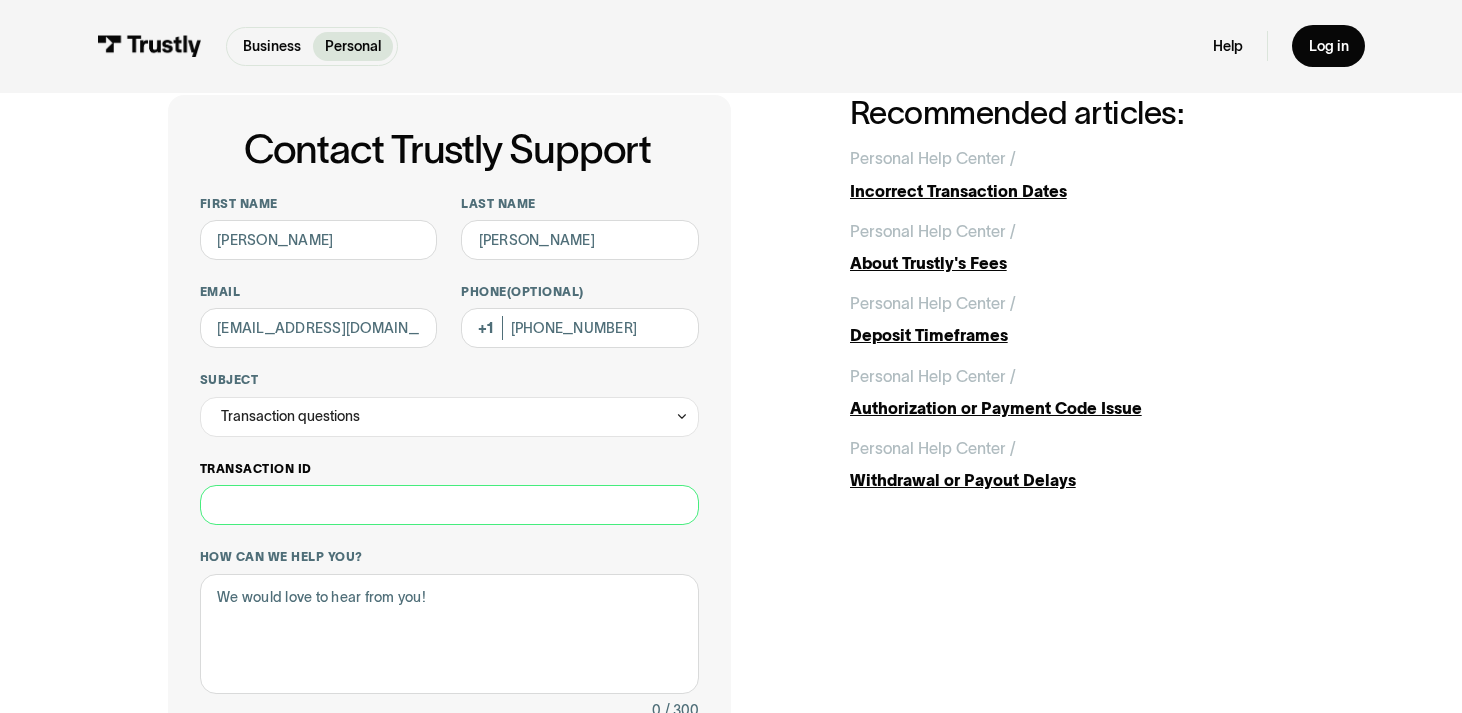 click on "Transaction ID" at bounding box center [449, 505] 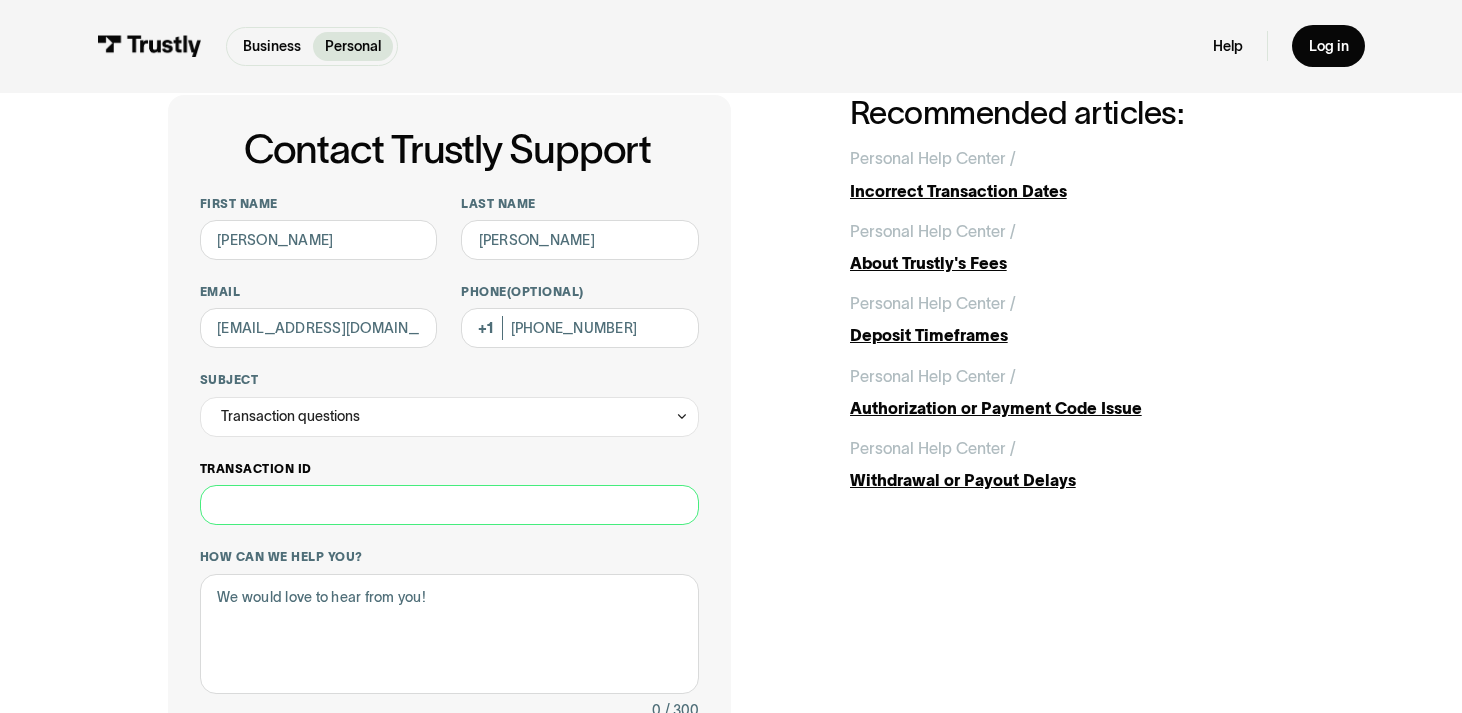 paste on "17495103745956658" 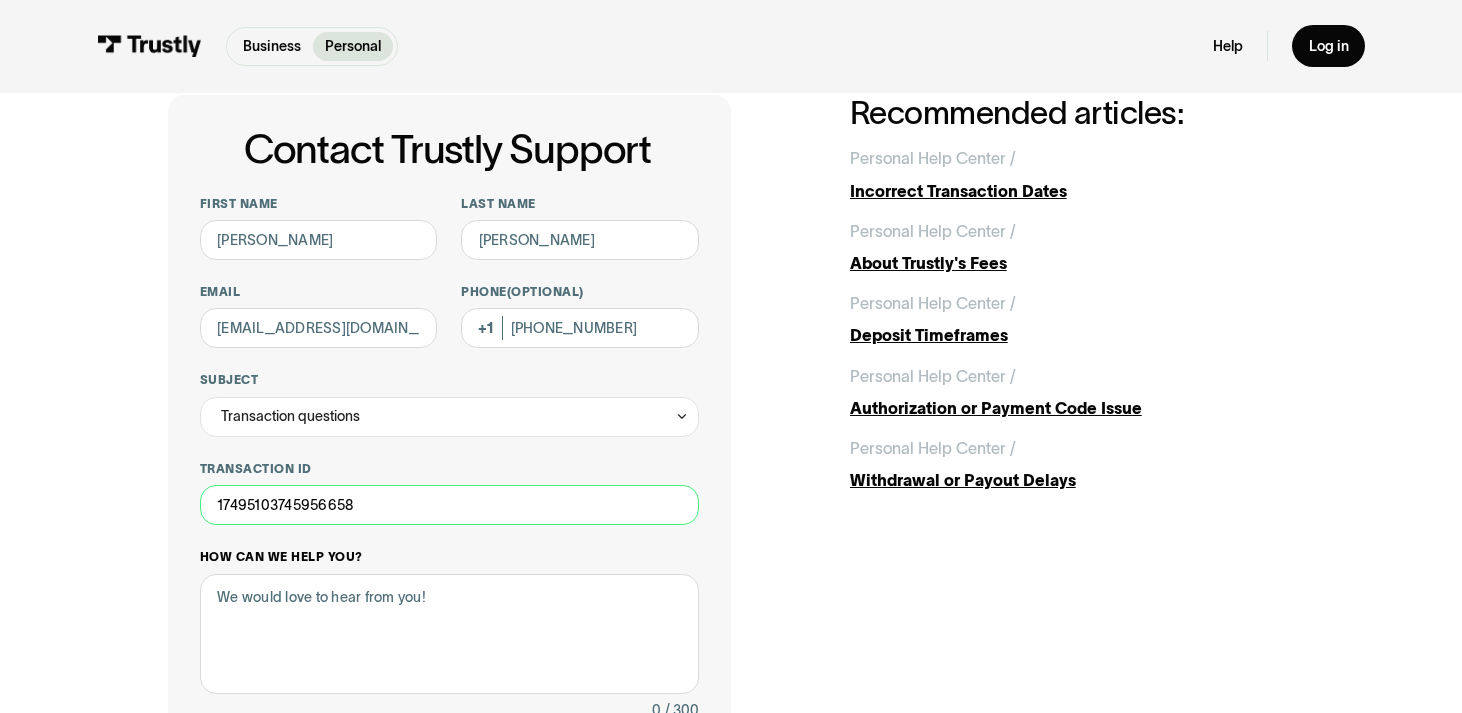 type on "17495103745956658" 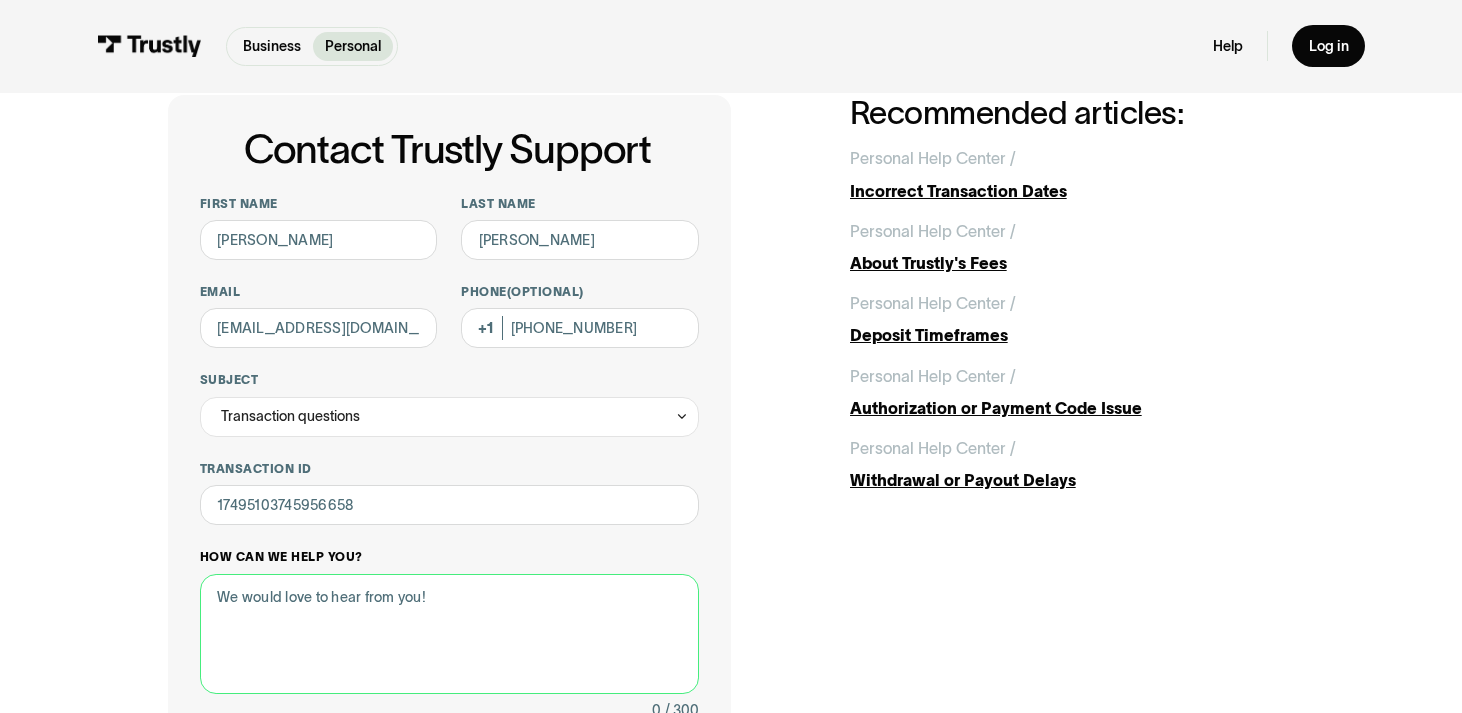 click on "How can we help you?" at bounding box center [449, 634] 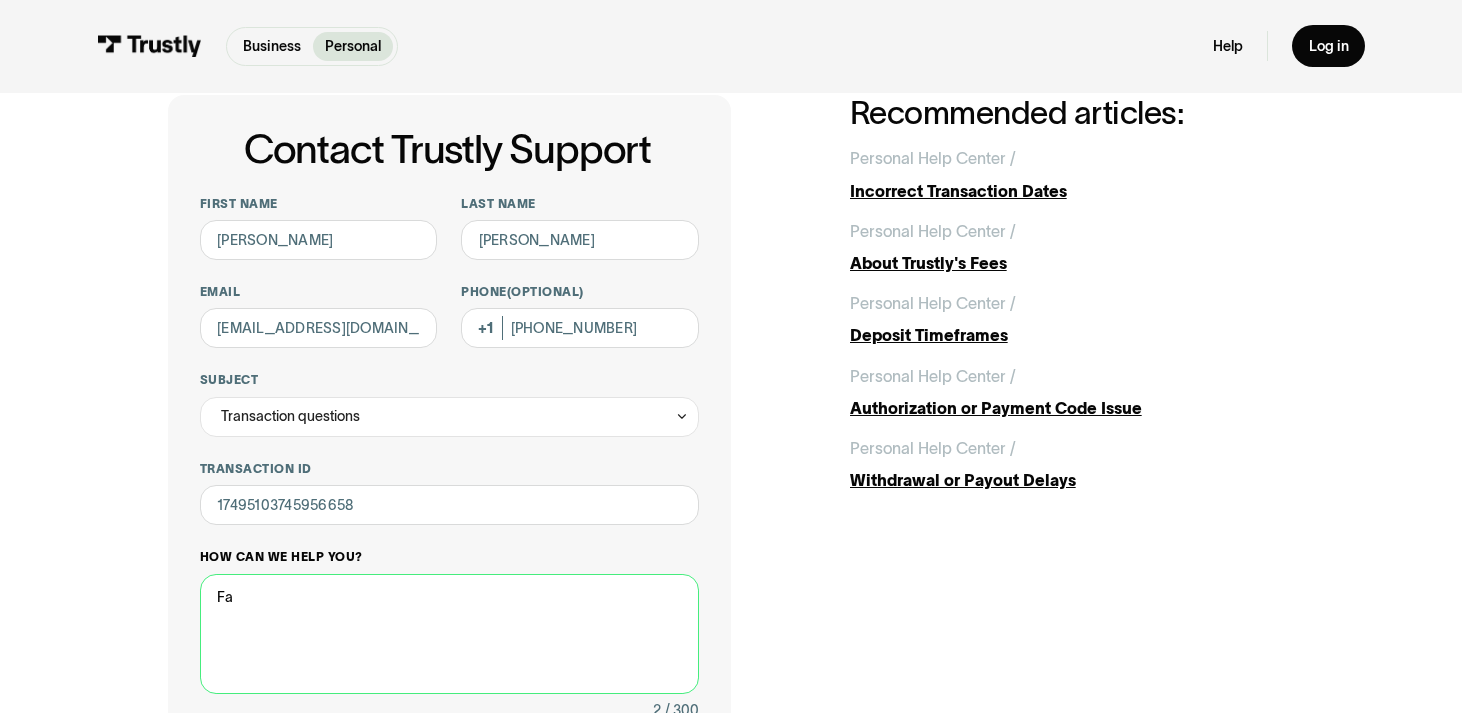 type on "F" 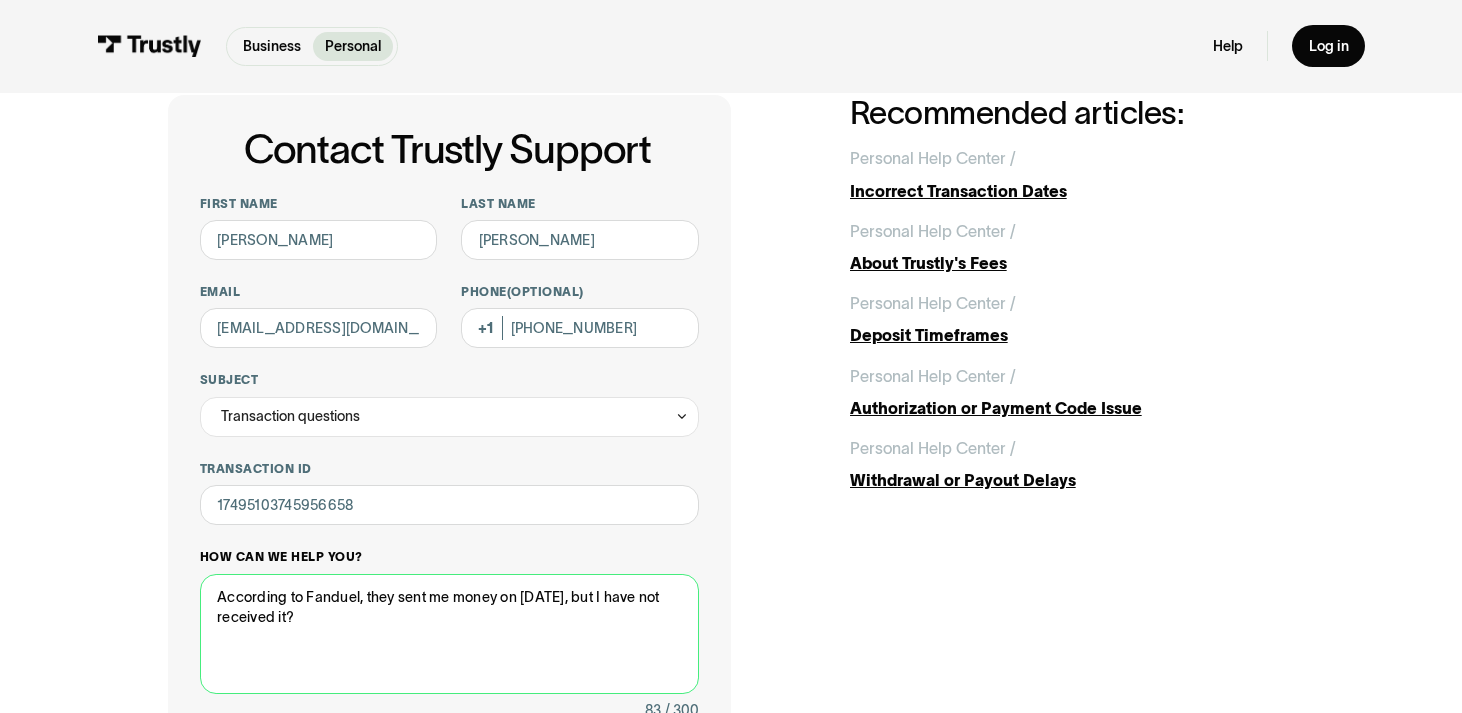 paste on "Payment ID	Payment Type	Amount Requested
17495103745956658	PAYWITHMYBANK	$401.48" 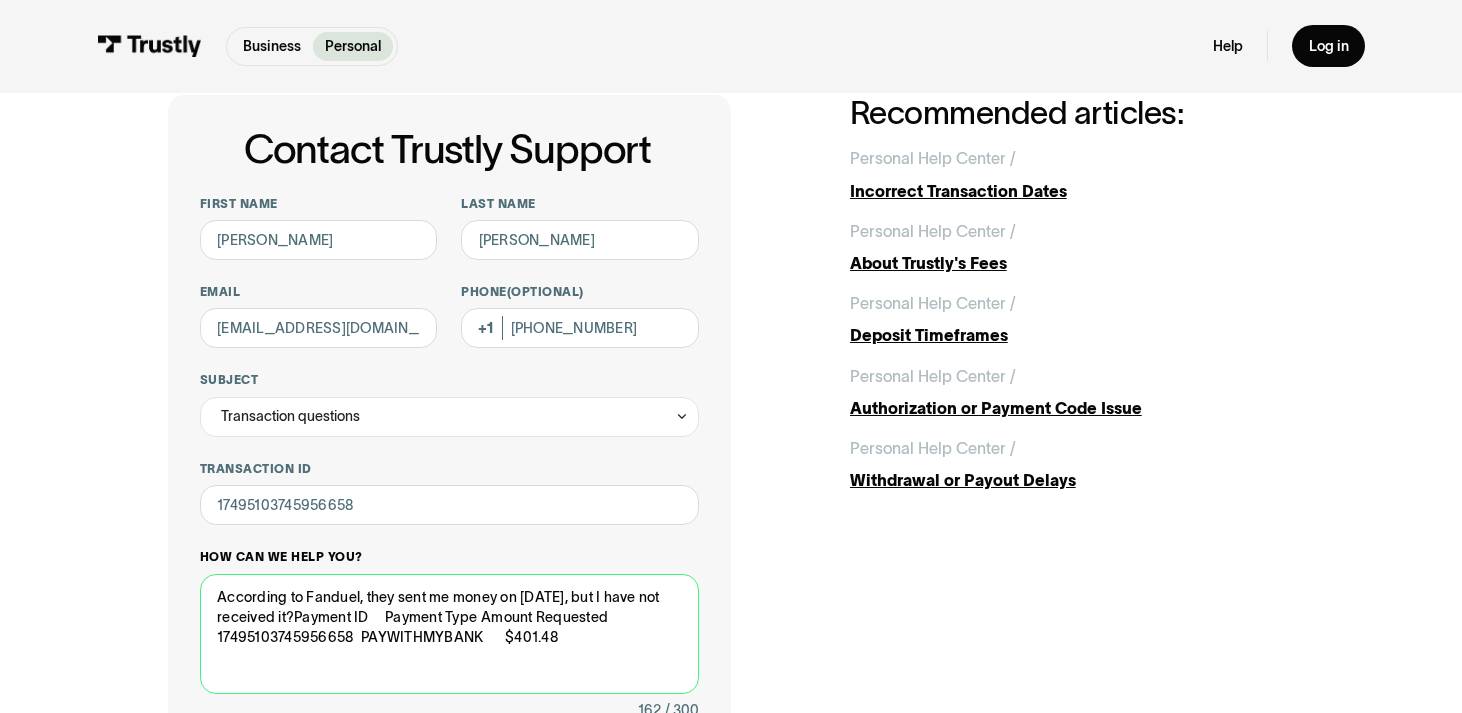 click on "According to Fanduel, they sent me money on June 16th, but I have not received it?Payment ID	Payment Type	Amount Requested
17495103745956658	PAYWITHMYBANK	$401.48" at bounding box center [449, 634] 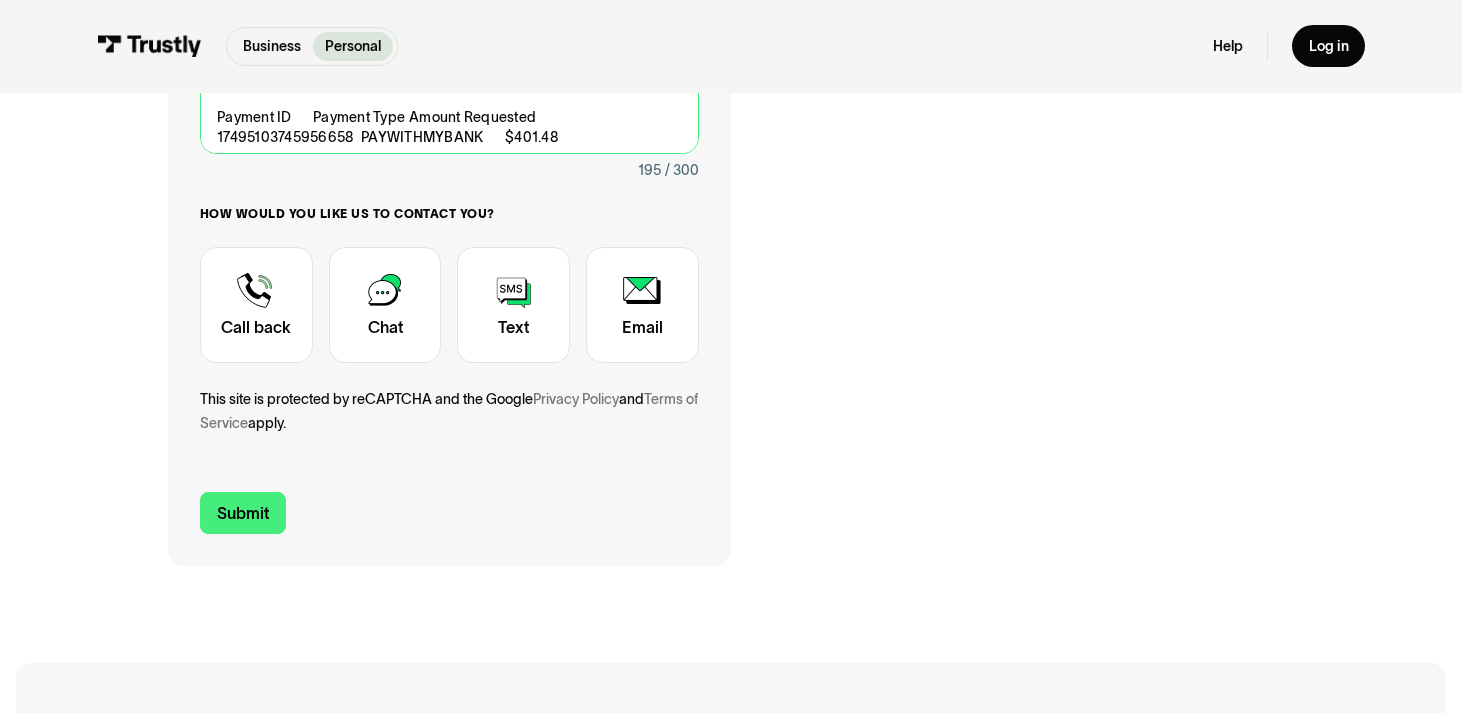 scroll, scrollTop: 616, scrollLeft: 0, axis: vertical 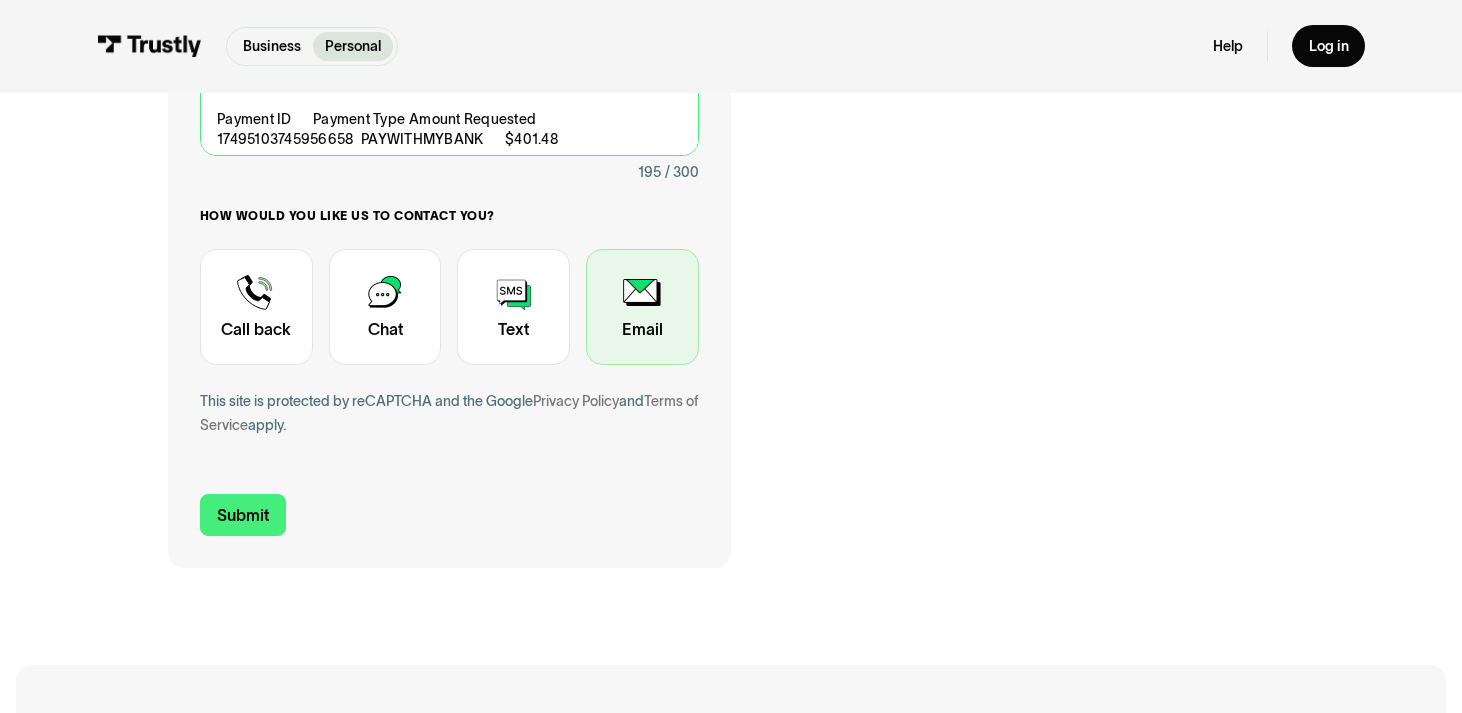 type on "According to Fanduel, they sent me money on June 16th, but I have not received it?  Payment information is below,
Payment ID	Payment Type	Amount Requested
17495103745956658	PAYWITHMYBANK	$401.48" 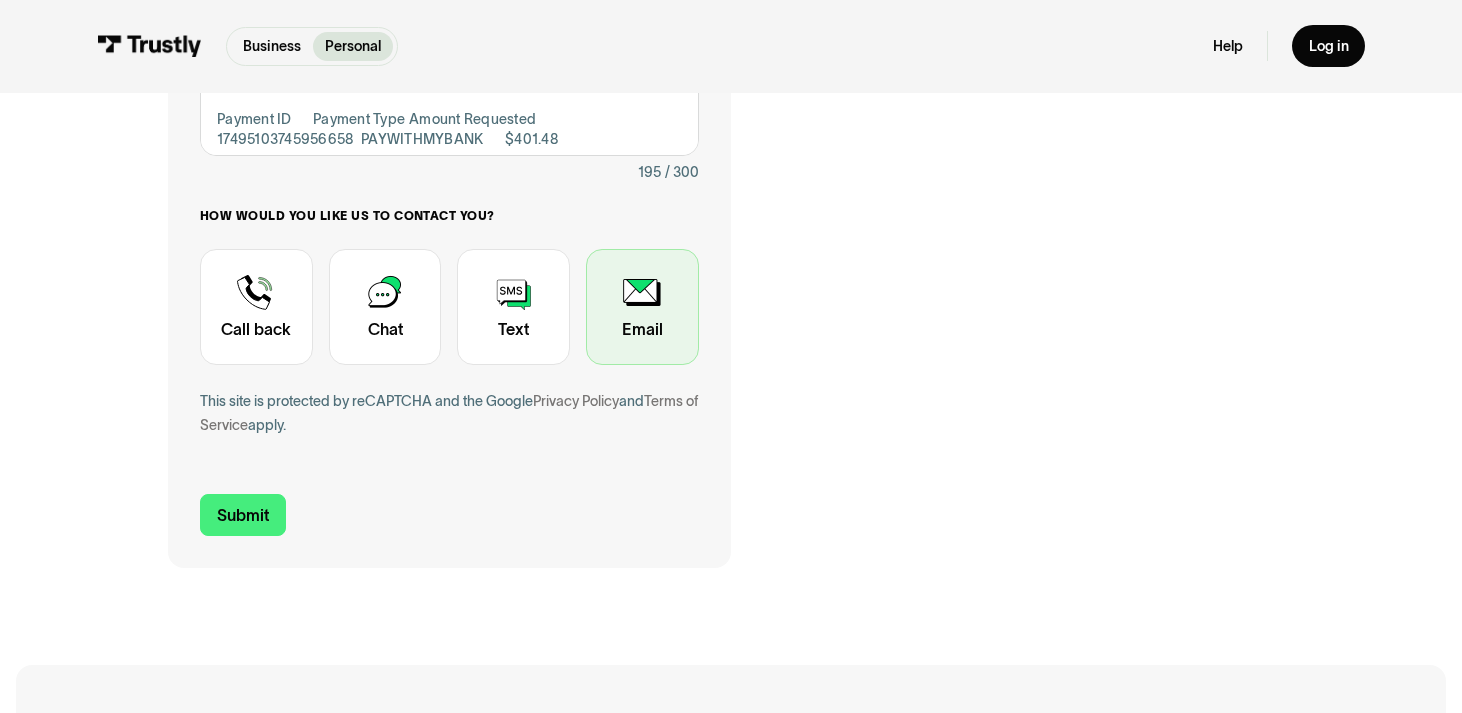 click at bounding box center (642, 307) 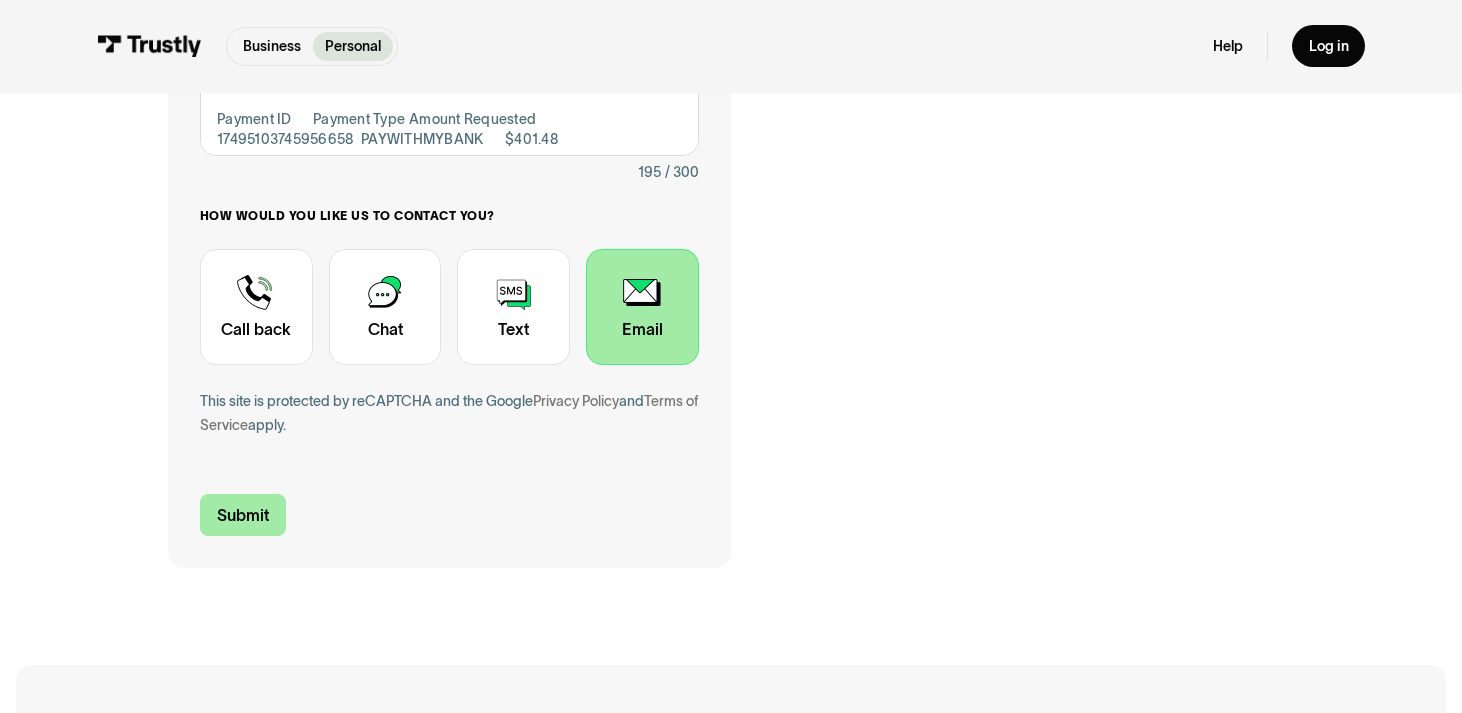 click on "Submit" at bounding box center (243, 515) 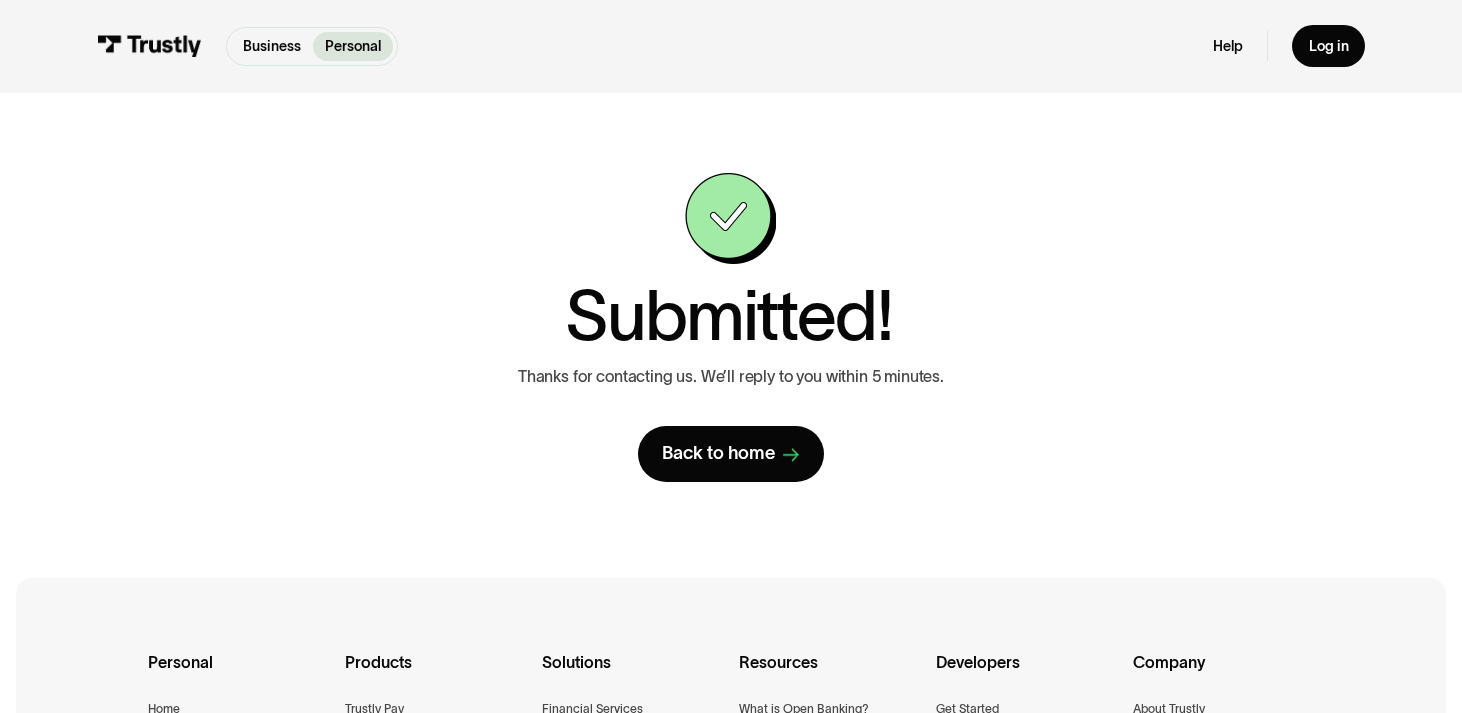 scroll, scrollTop: 0, scrollLeft: 0, axis: both 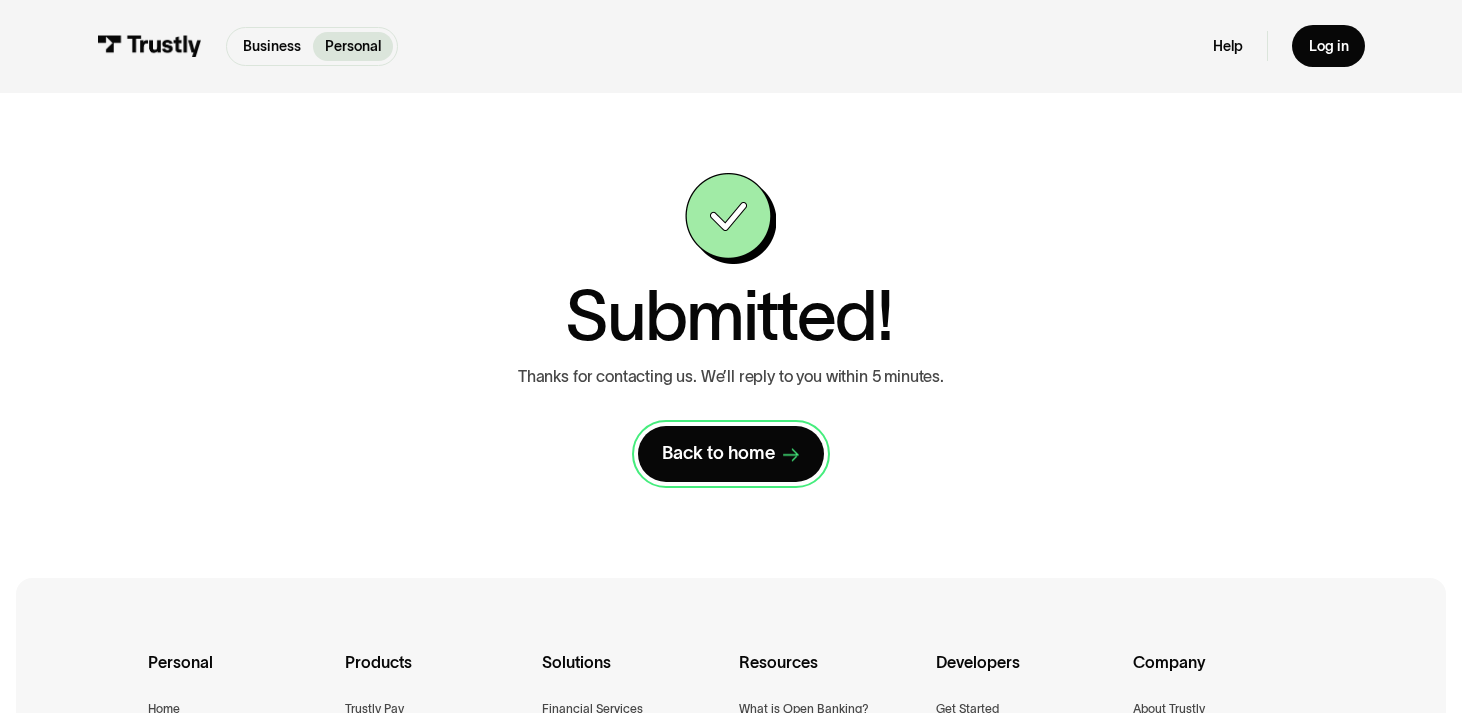 click on "Back to home" at bounding box center [718, 454] 